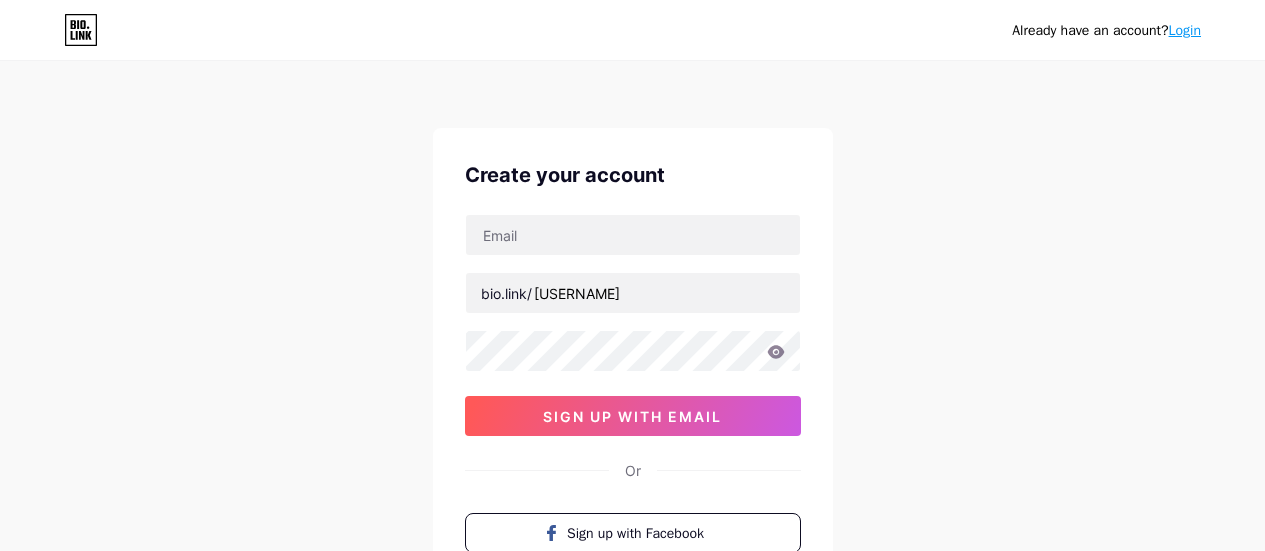 scroll, scrollTop: 0, scrollLeft: 0, axis: both 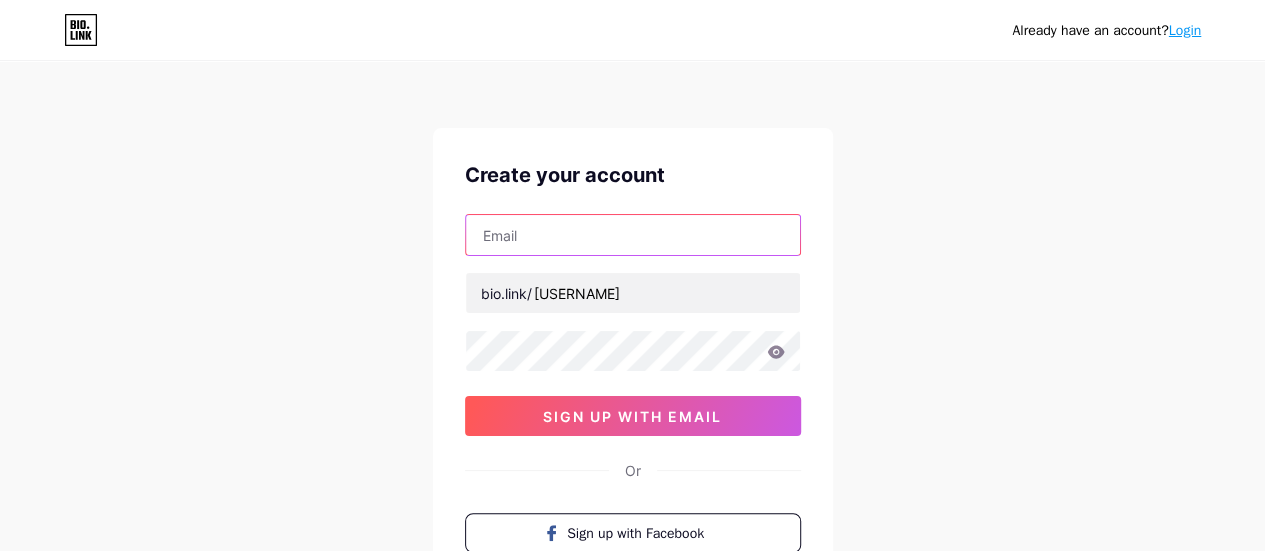 click at bounding box center [633, 235] 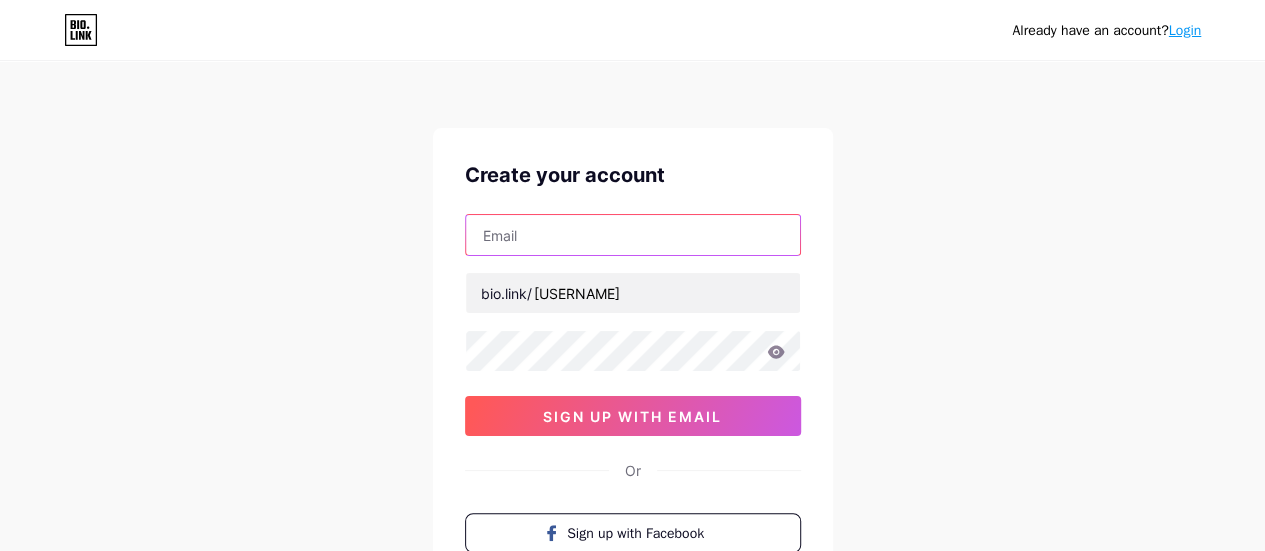 type on "[EMAIL]" 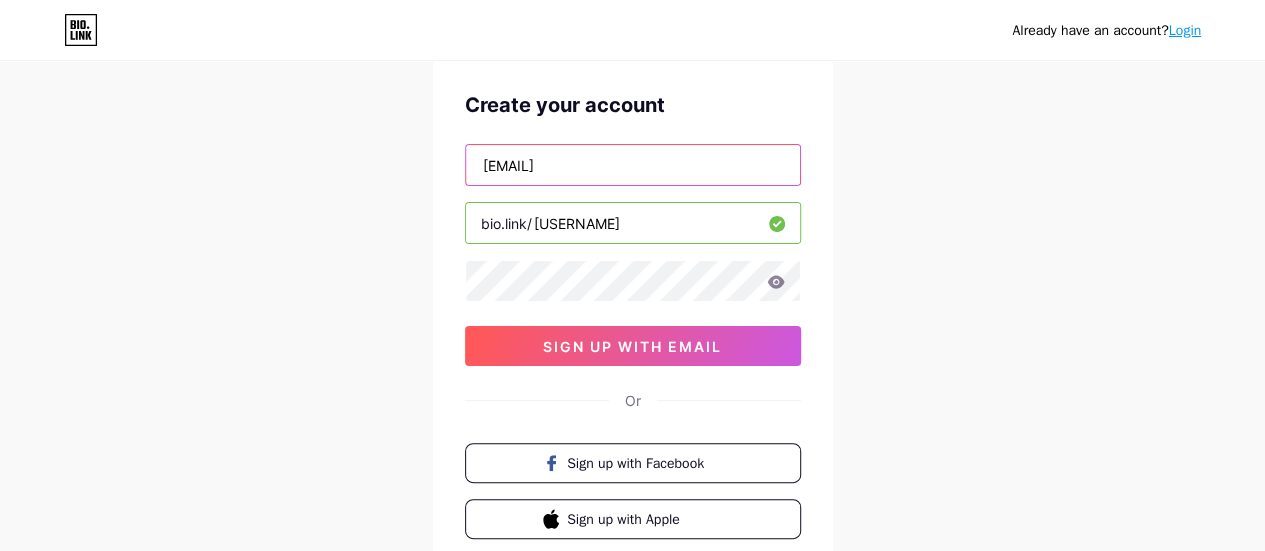 scroll, scrollTop: 100, scrollLeft: 0, axis: vertical 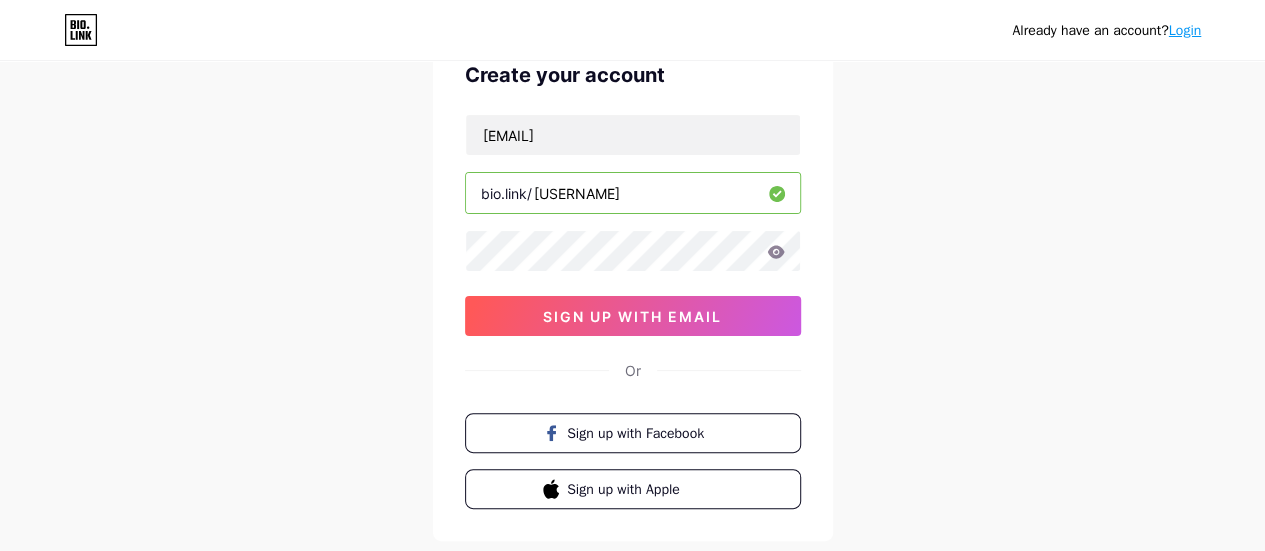 click on "Already have an account?  Login   Create your account     [EMAIL]     bio.link/[USERNAME]                 [HASH]     sign up with email         Or       Sign up with Facebook
Sign up with Apple      and  ." at bounding box center (632, 282) 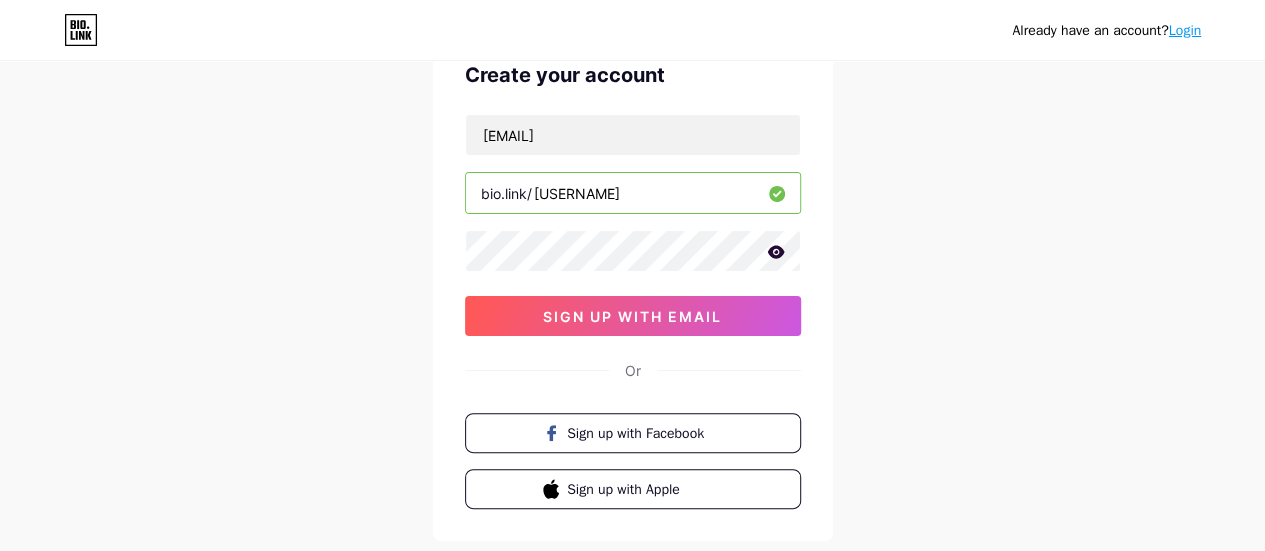click 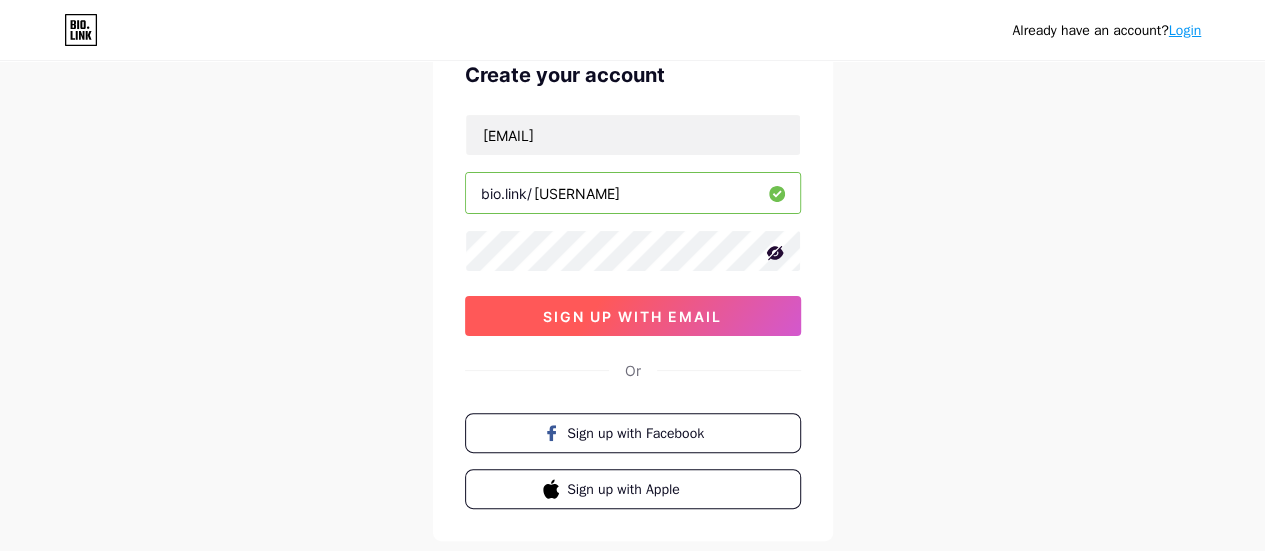 click on "sign up with email" at bounding box center (633, 316) 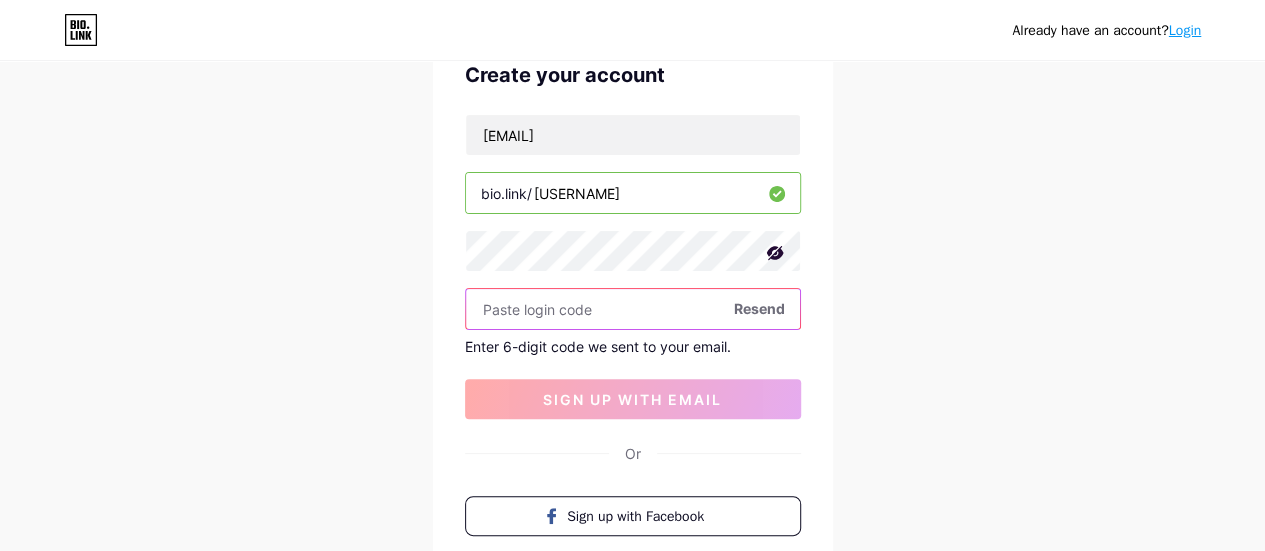 click at bounding box center [633, 309] 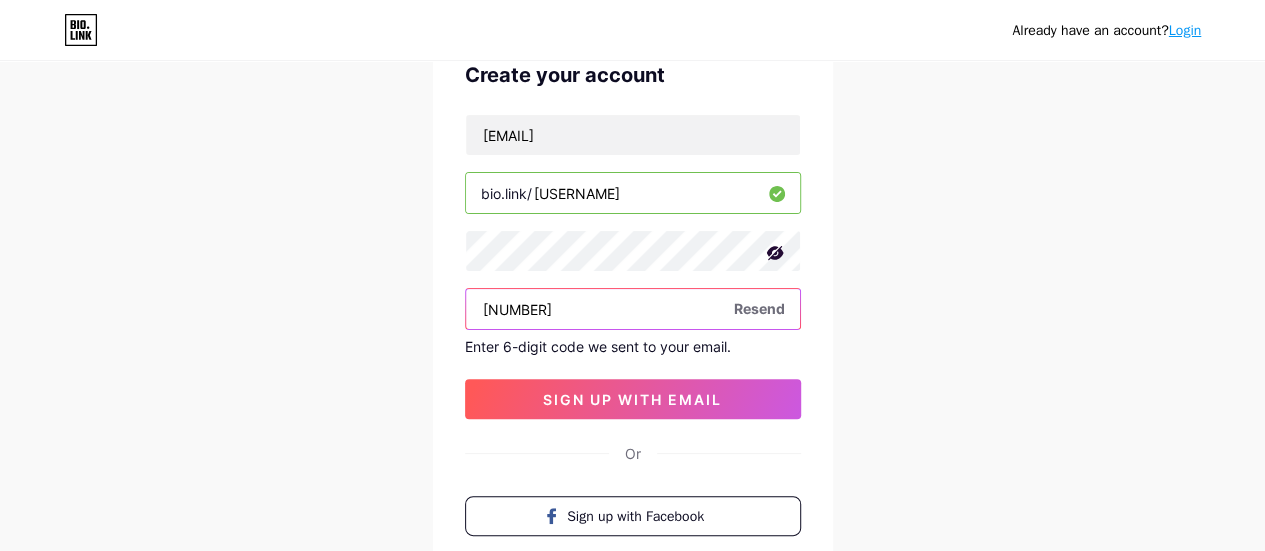 type on "[NUMBER]" 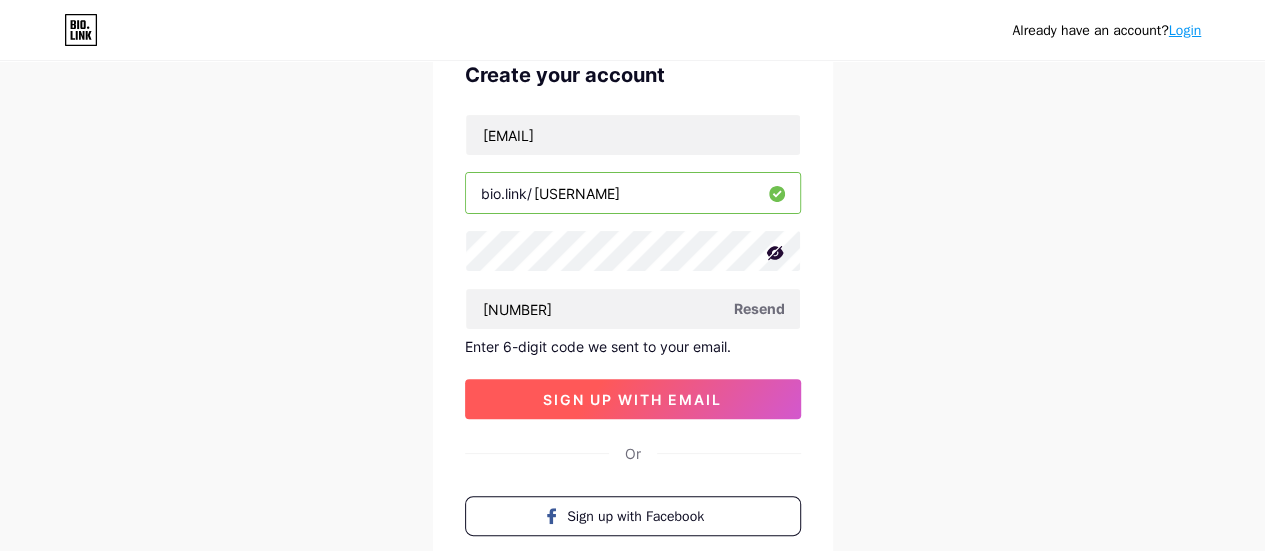 click on "sign up with email" at bounding box center (633, 399) 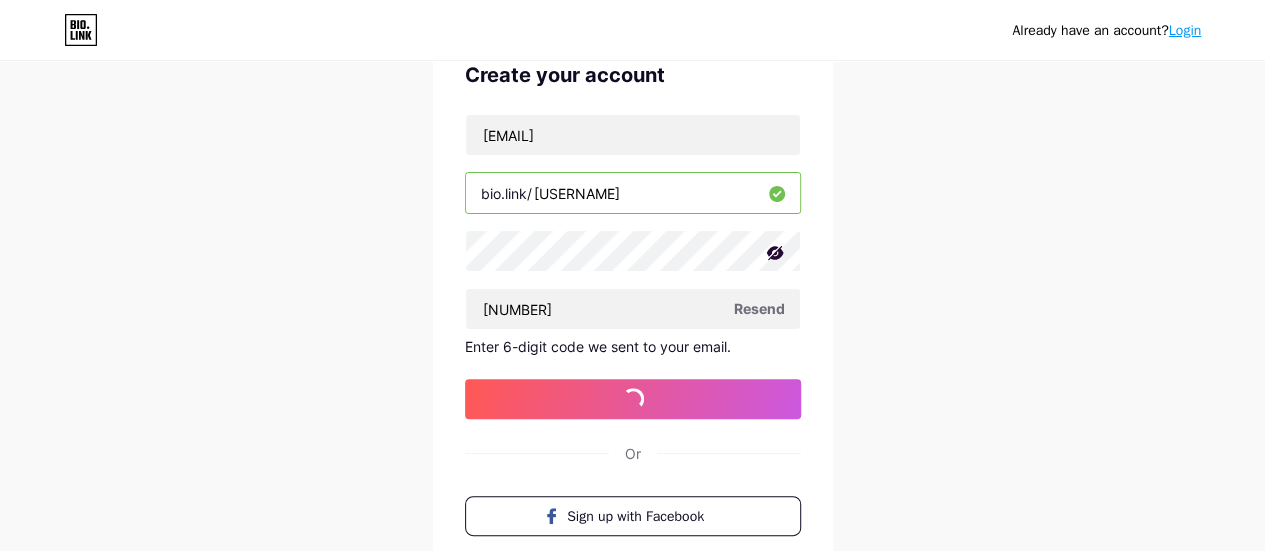 scroll, scrollTop: 0, scrollLeft: 0, axis: both 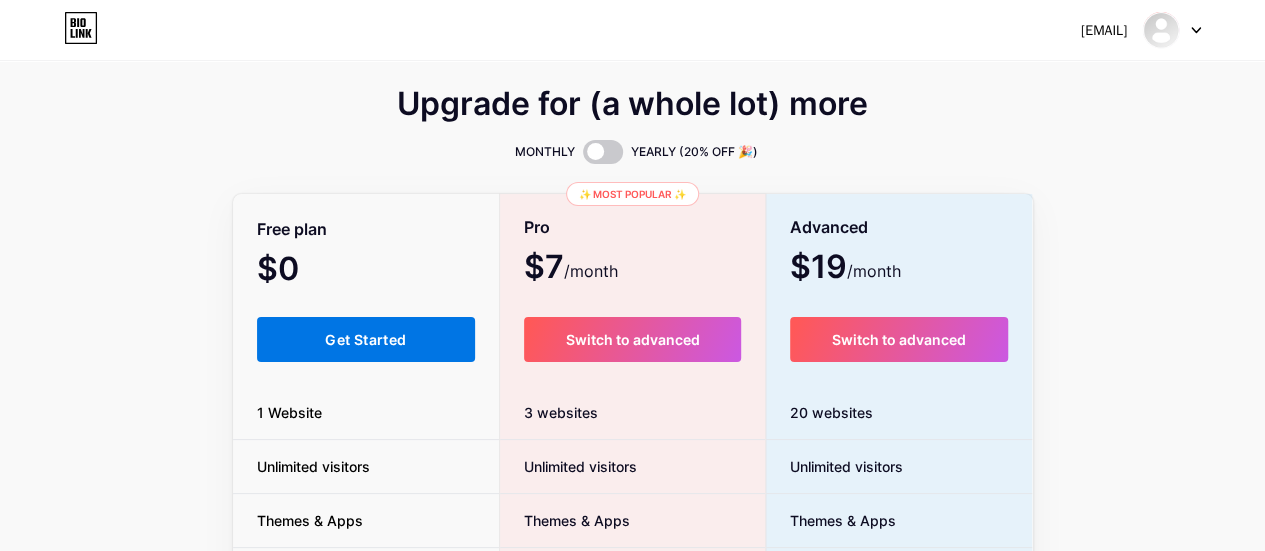 click on "Get Started" at bounding box center [365, 339] 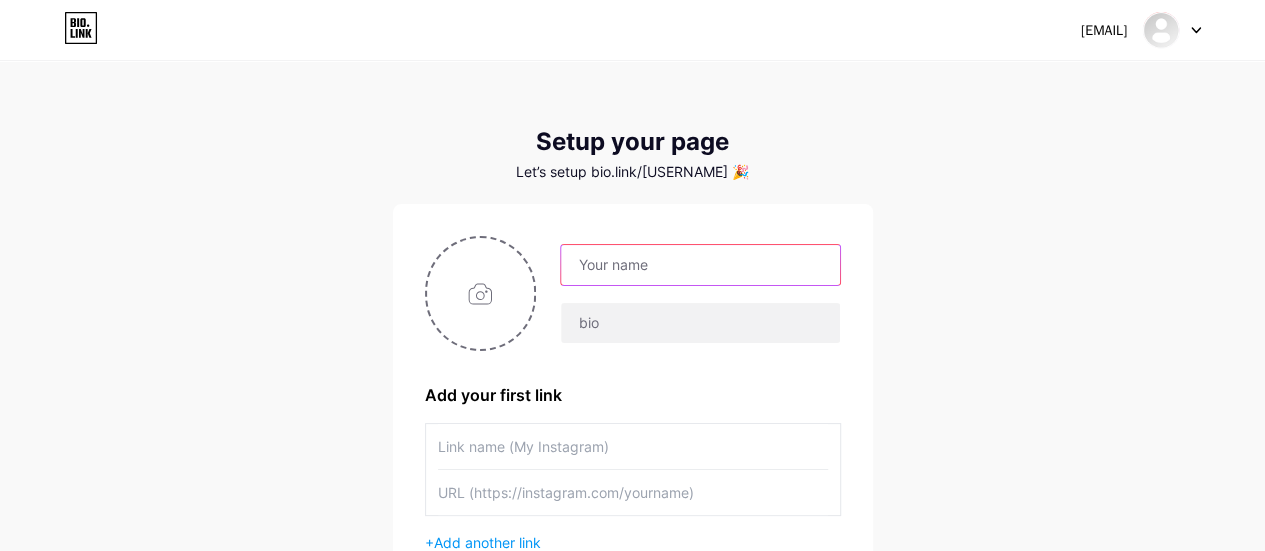 click at bounding box center (700, 265) 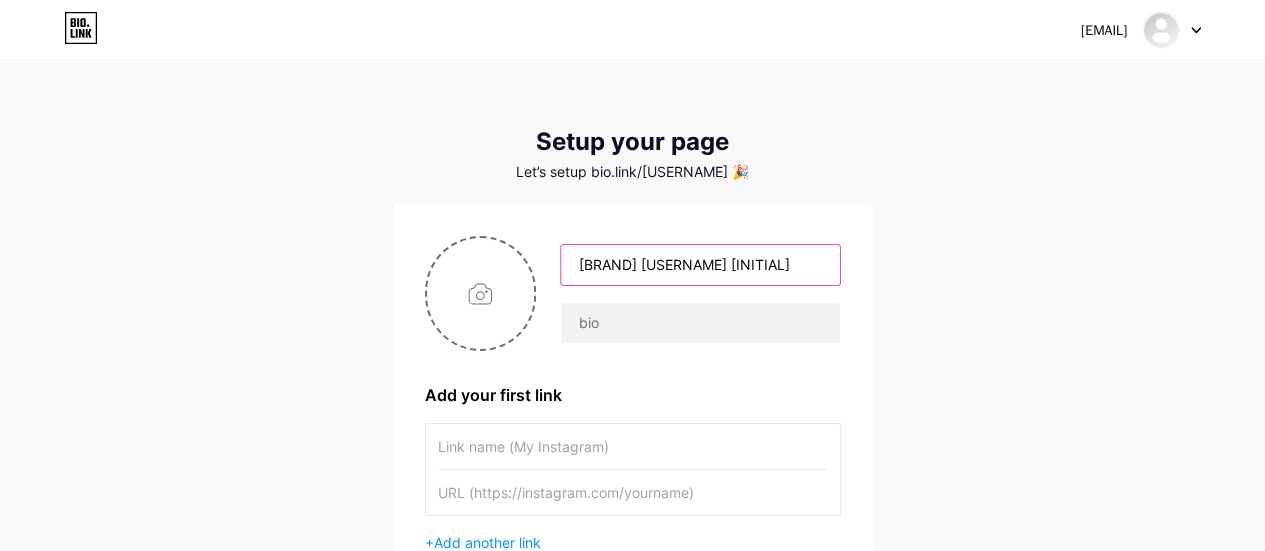 type on "[BRAND] [USERNAME] [INITIAL]" 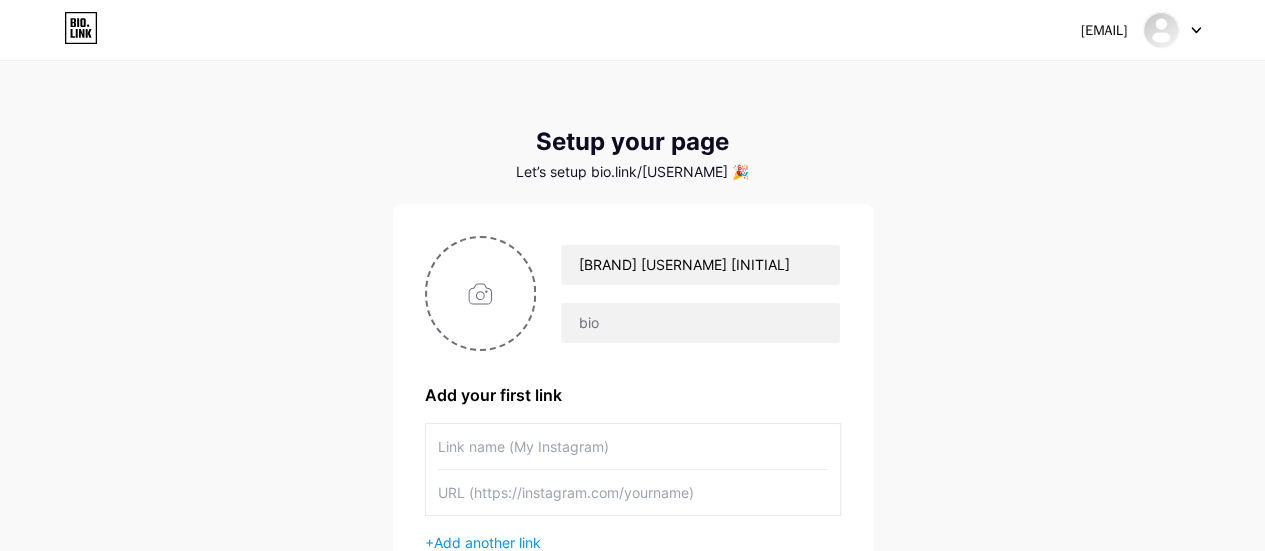 click at bounding box center (633, 446) 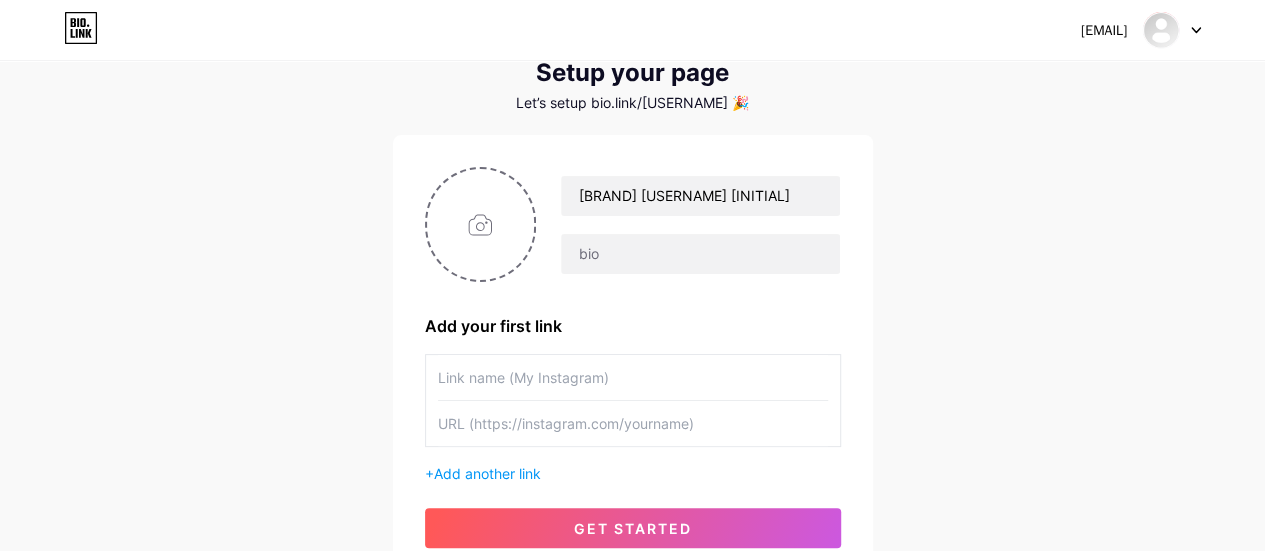 scroll, scrollTop: 100, scrollLeft: 0, axis: vertical 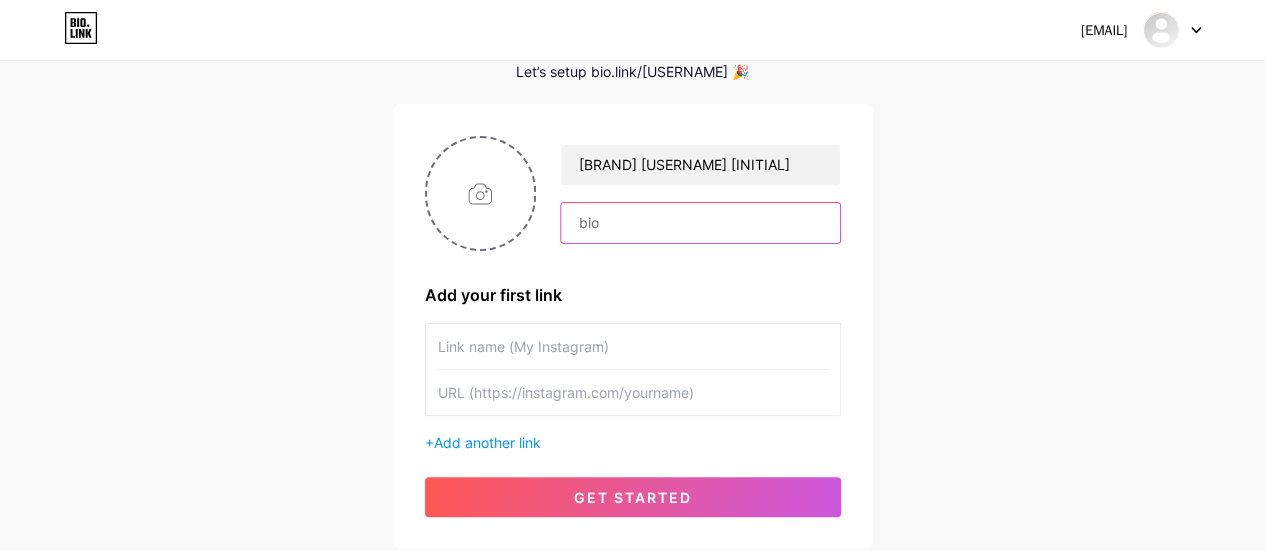click at bounding box center (700, 223) 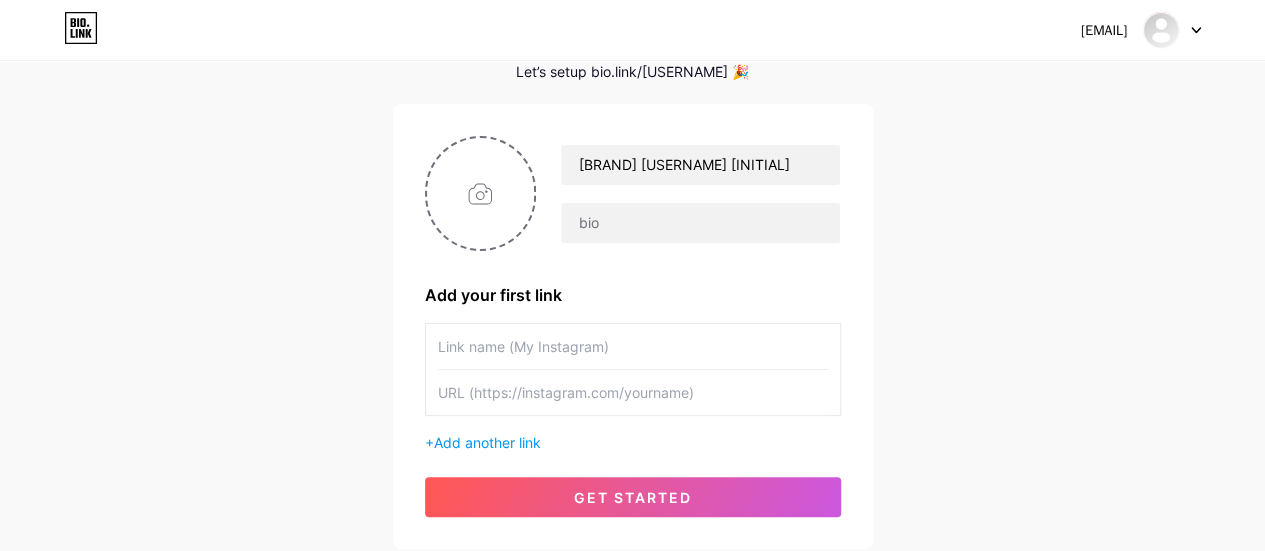 click at bounding box center (633, 346) 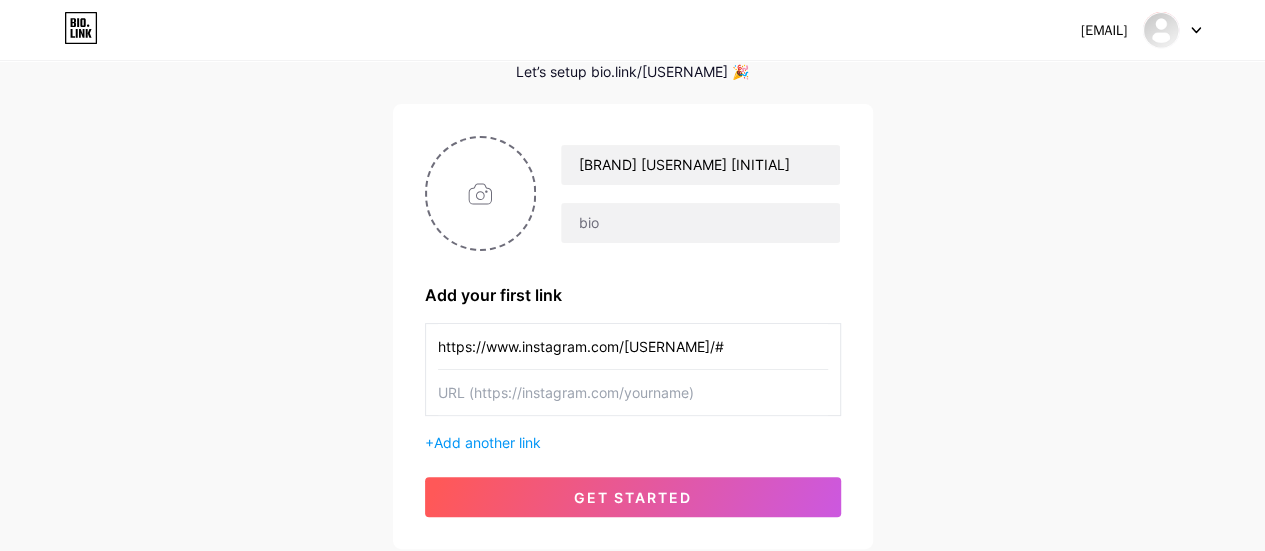 type on "https://www.instagram.com/[USERNAME]/#" 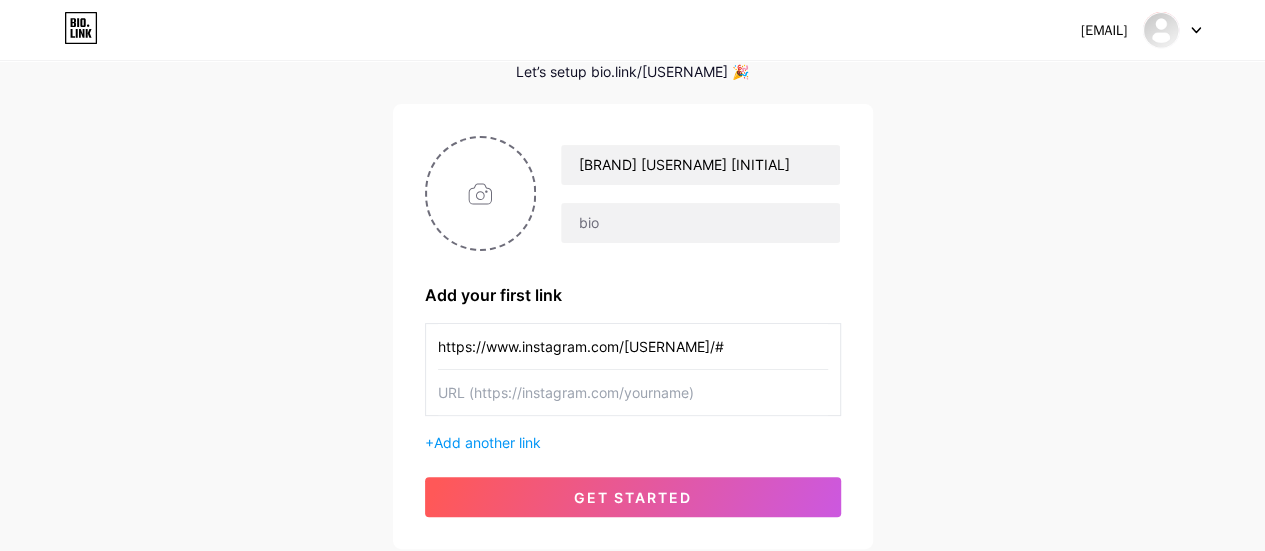 paste on "https://www.instagram.com/[USERNAME]/#" 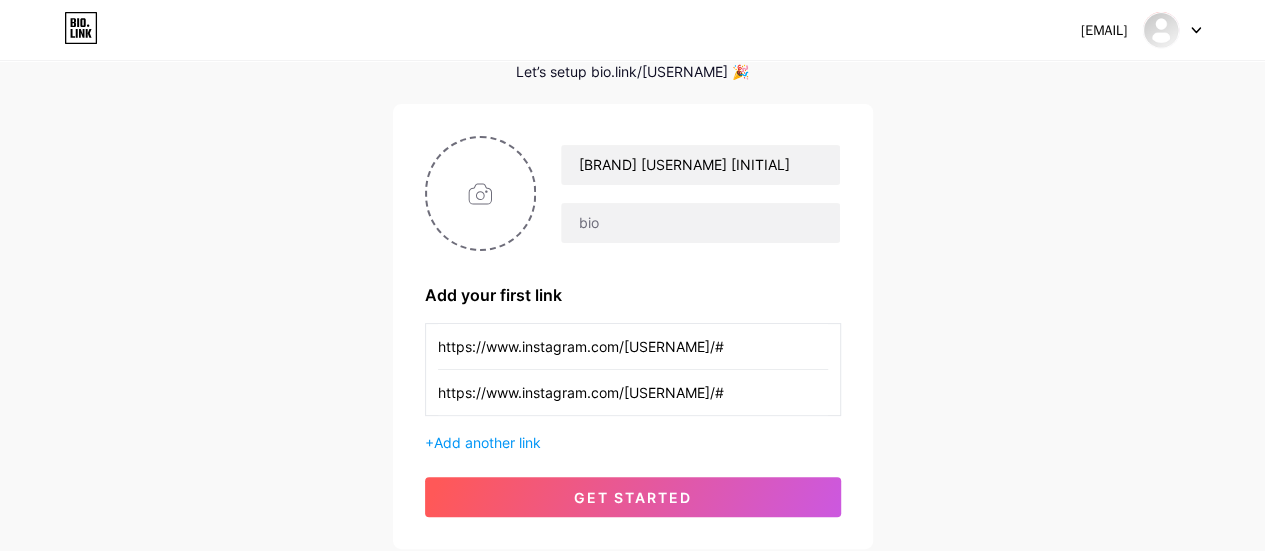 type on "https://www.instagram.com/[USERNAME]/#" 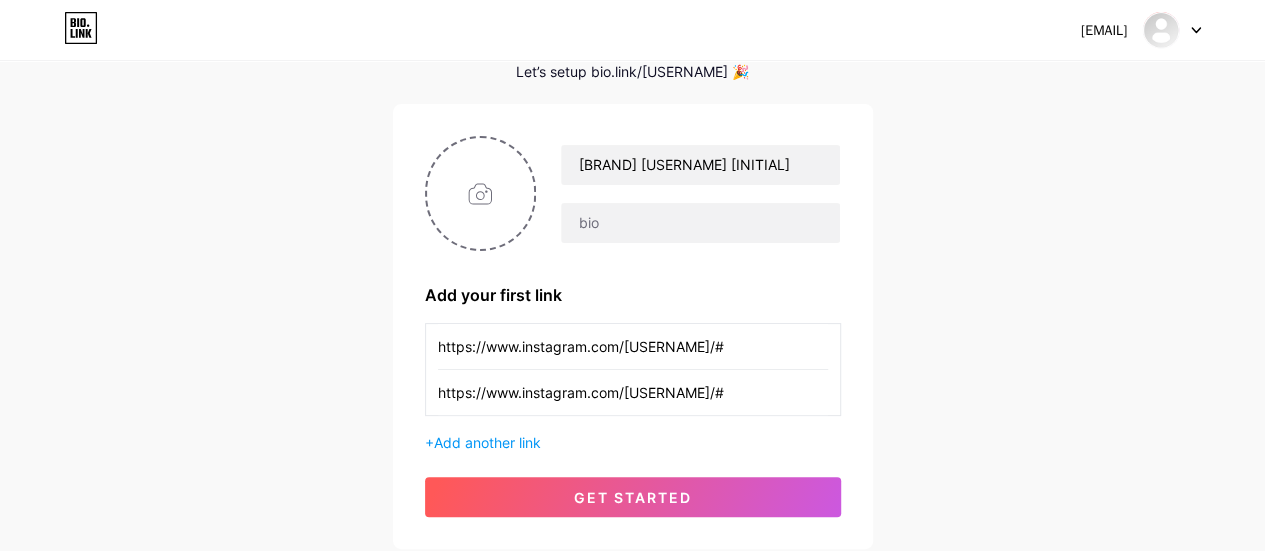drag, startPoint x: 623, startPoint y: 345, endPoint x: 426, endPoint y: 339, distance: 197.09135 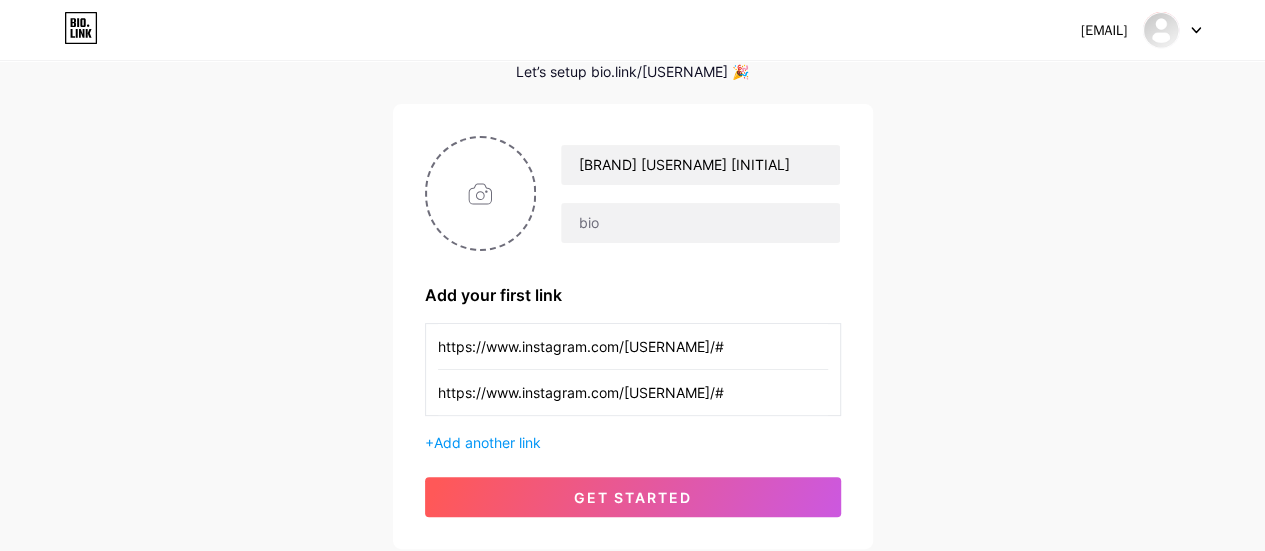 click on "https://www.instagram.com/[USERNAME]/#   https://www.instagram.com/[USERNAME]/#" at bounding box center [633, 369] 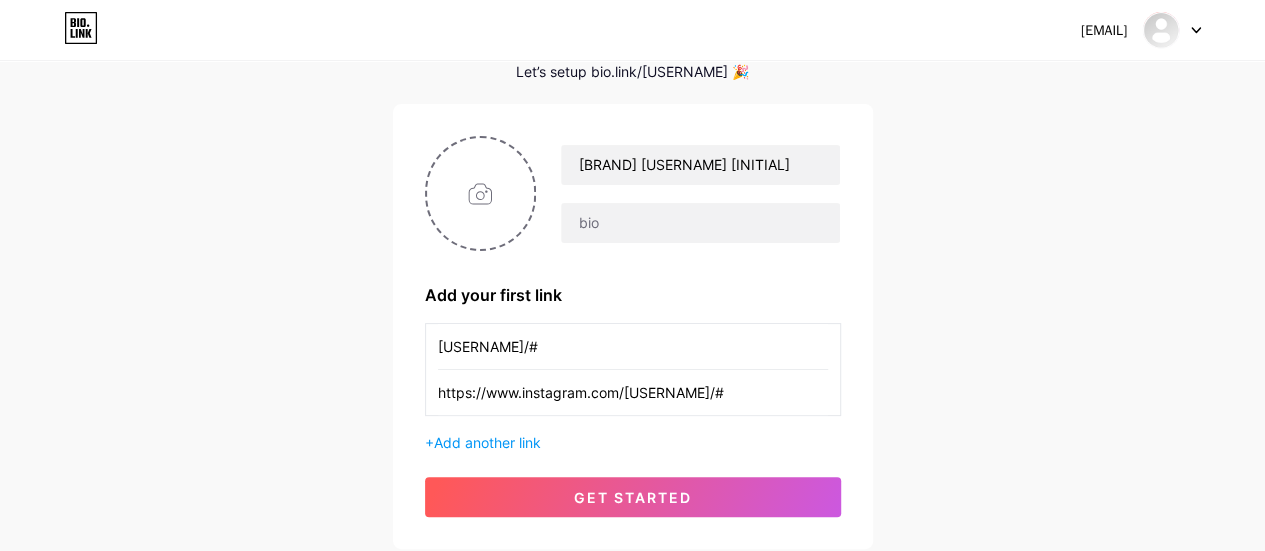click on "[USERNAME]/#" at bounding box center (633, 346) 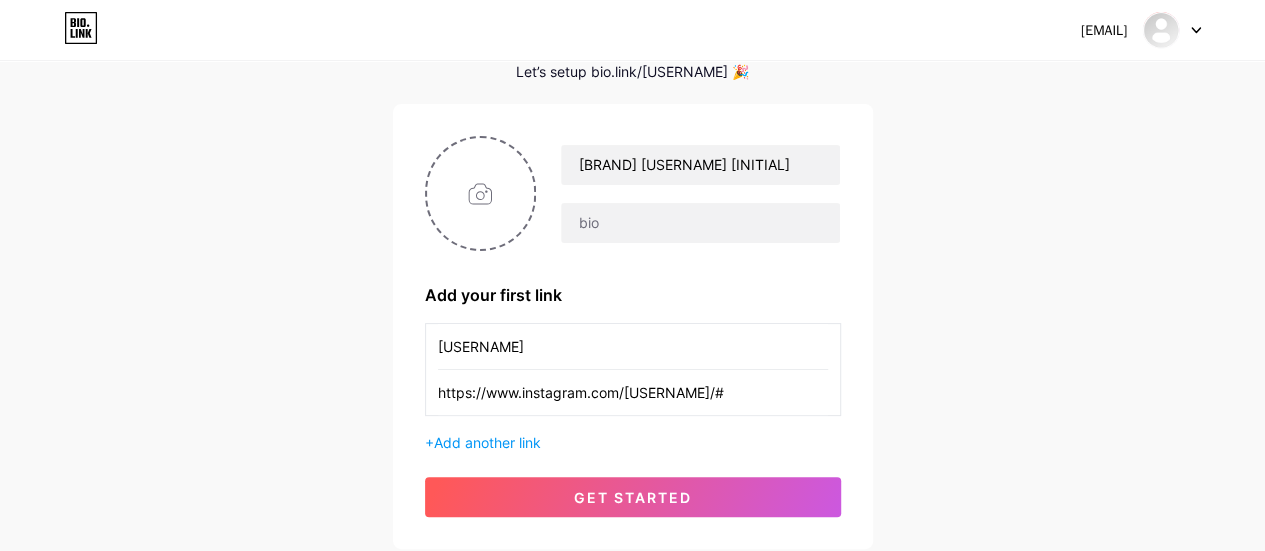 type on "[USERNAME]" 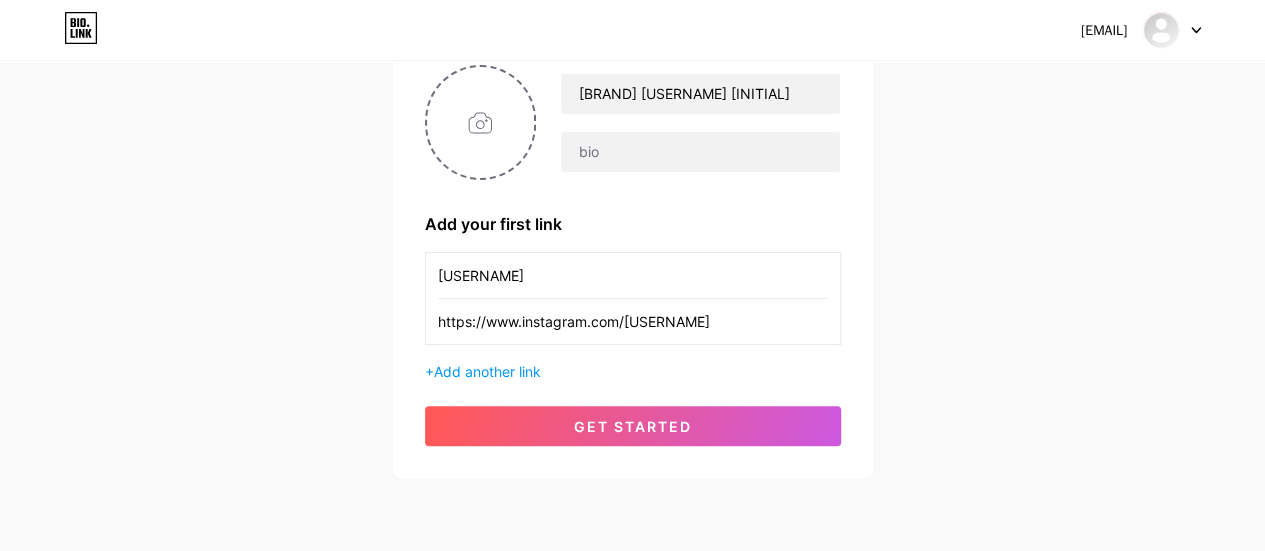 scroll, scrollTop: 148, scrollLeft: 0, axis: vertical 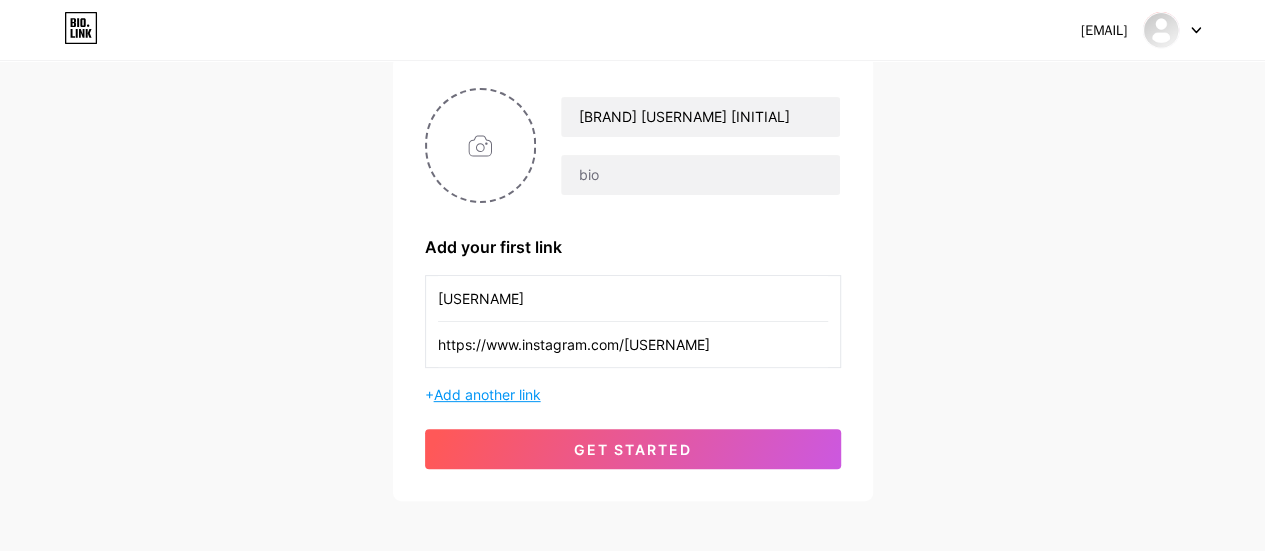 type on "https://www.instagram.com/[USERNAME]" 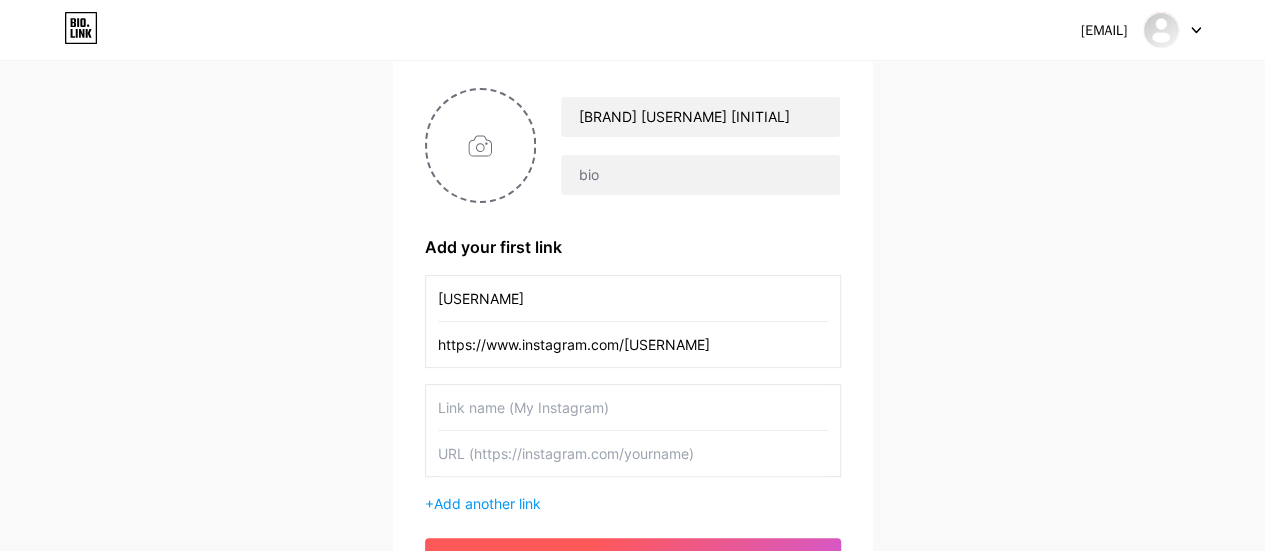 click on "get started" at bounding box center (633, 558) 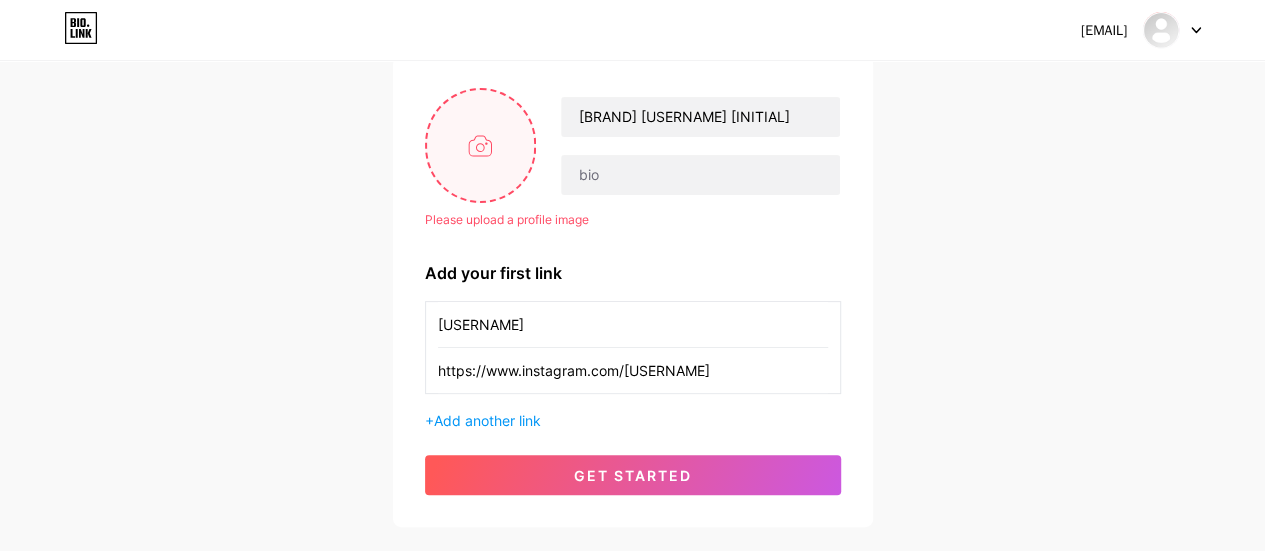 click at bounding box center (481, 145) 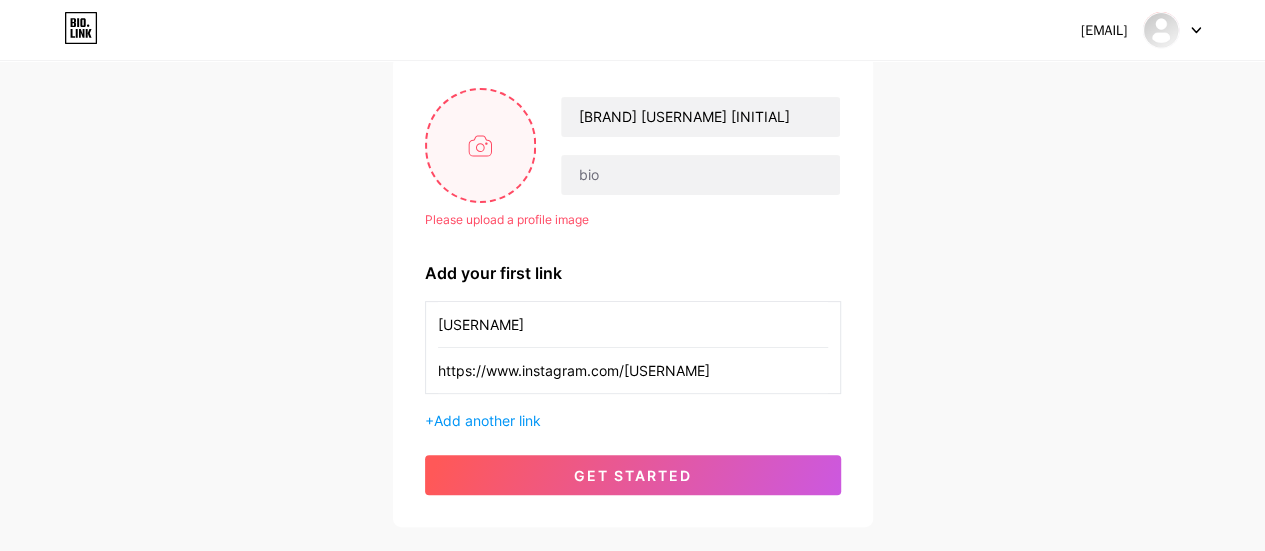 type on "C:\fakepath\Image_20241204160702.jpg" 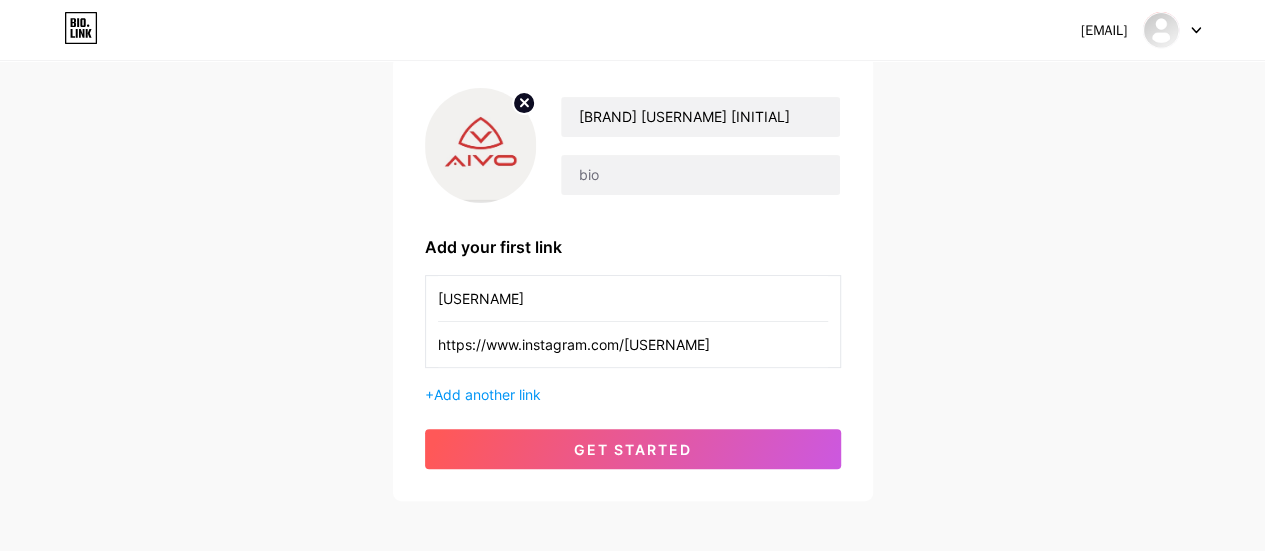 click at bounding box center (481, 145) 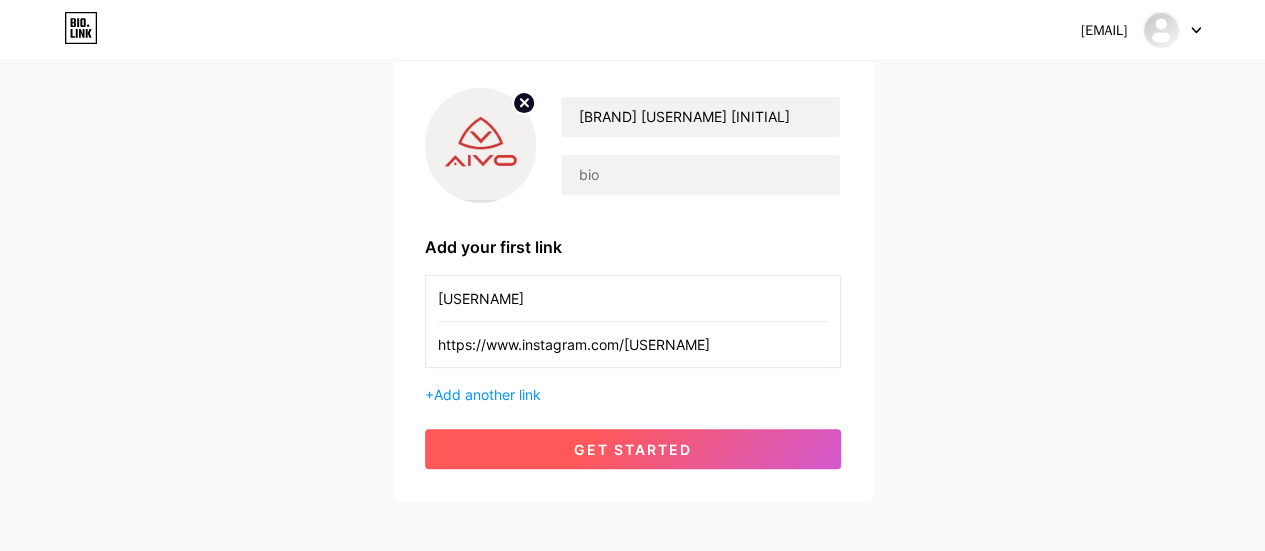 click on "get started" at bounding box center (633, 449) 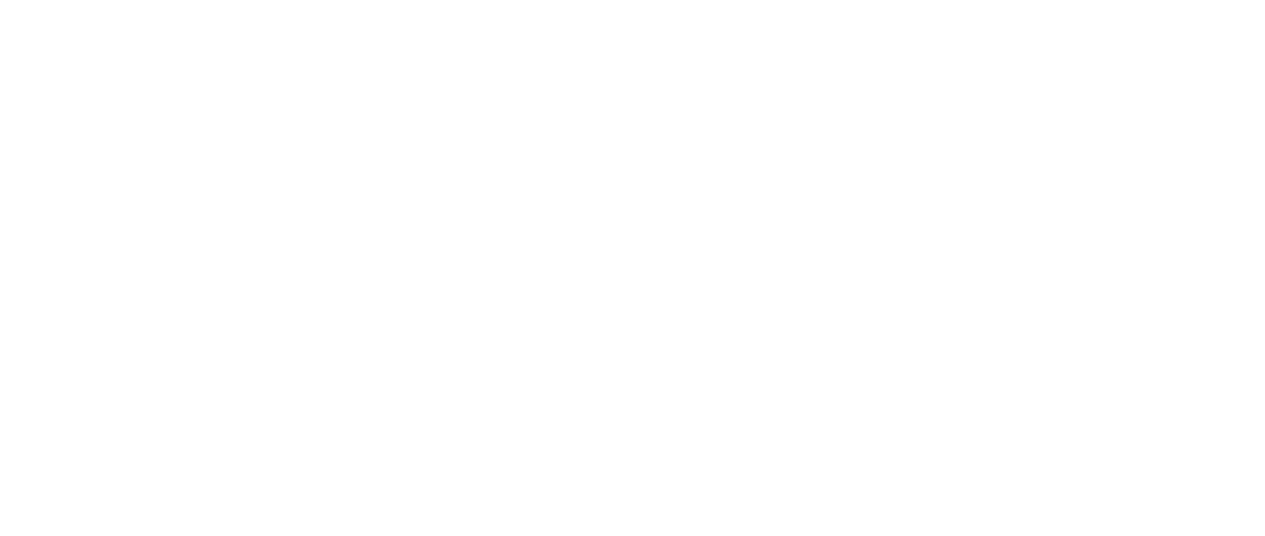 scroll, scrollTop: 0, scrollLeft: 0, axis: both 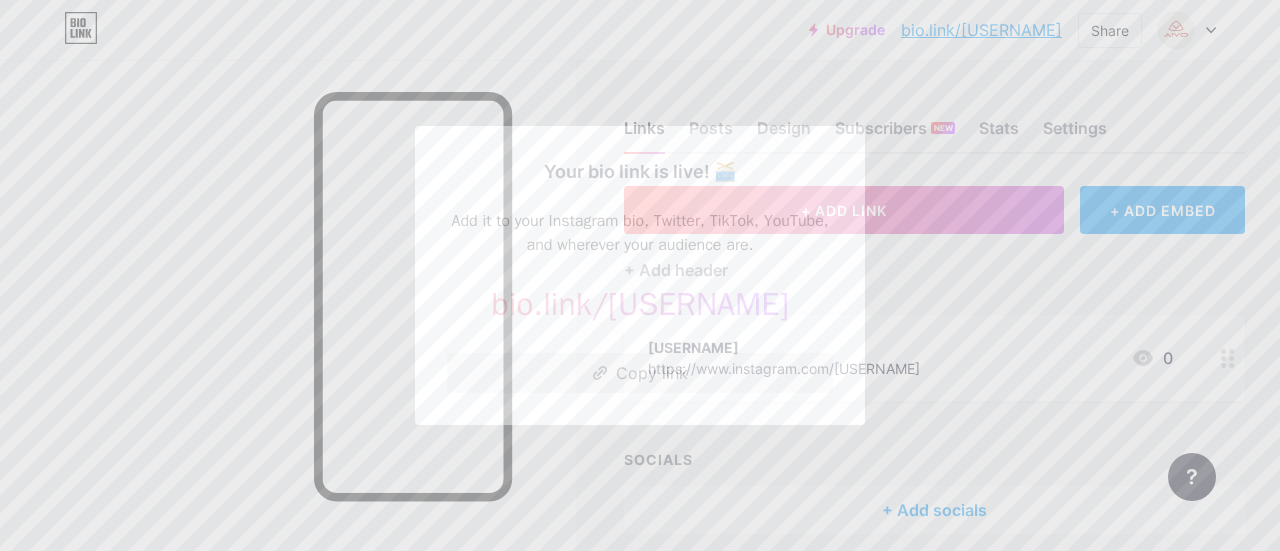 click on "Copy link" at bounding box center (640, 373) 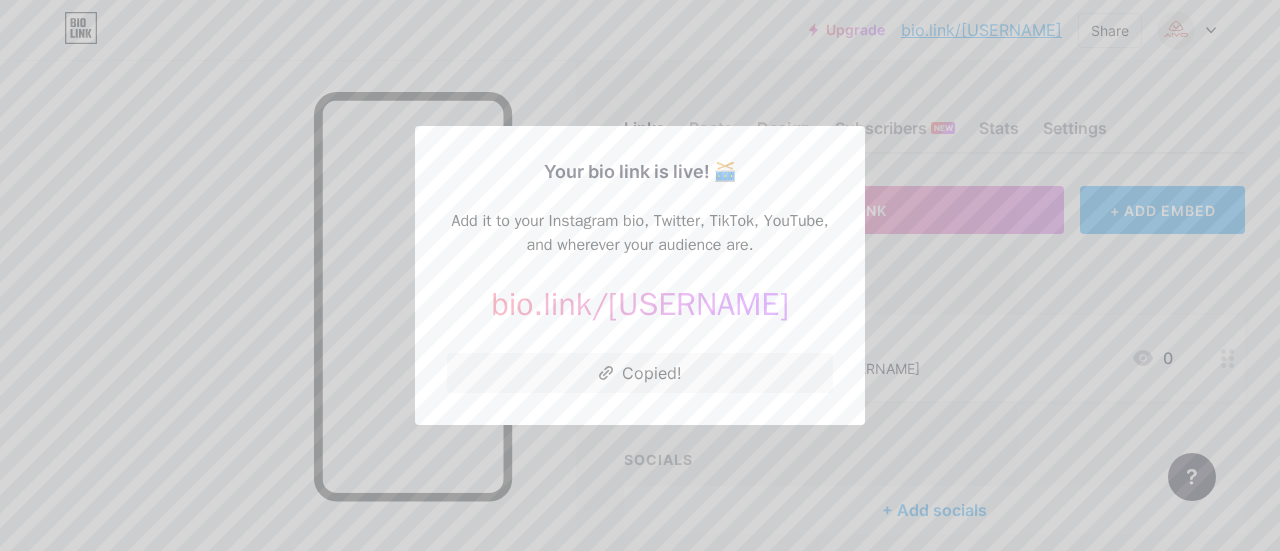 click at bounding box center (640, 275) 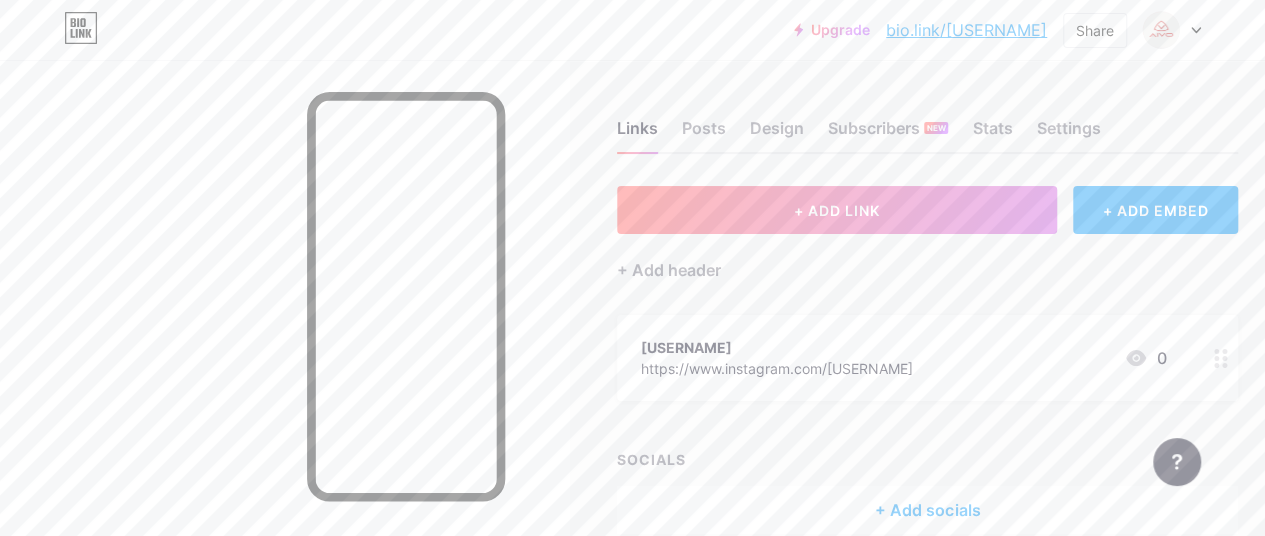 scroll, scrollTop: 97, scrollLeft: 0, axis: vertical 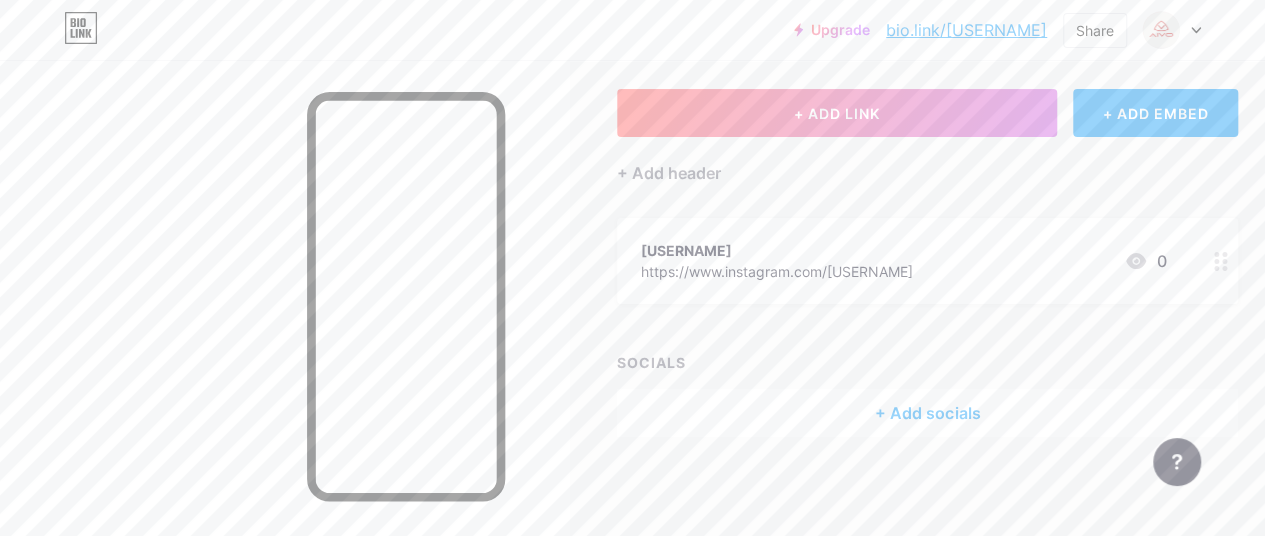 click on "+ Add socials" at bounding box center (927, 413) 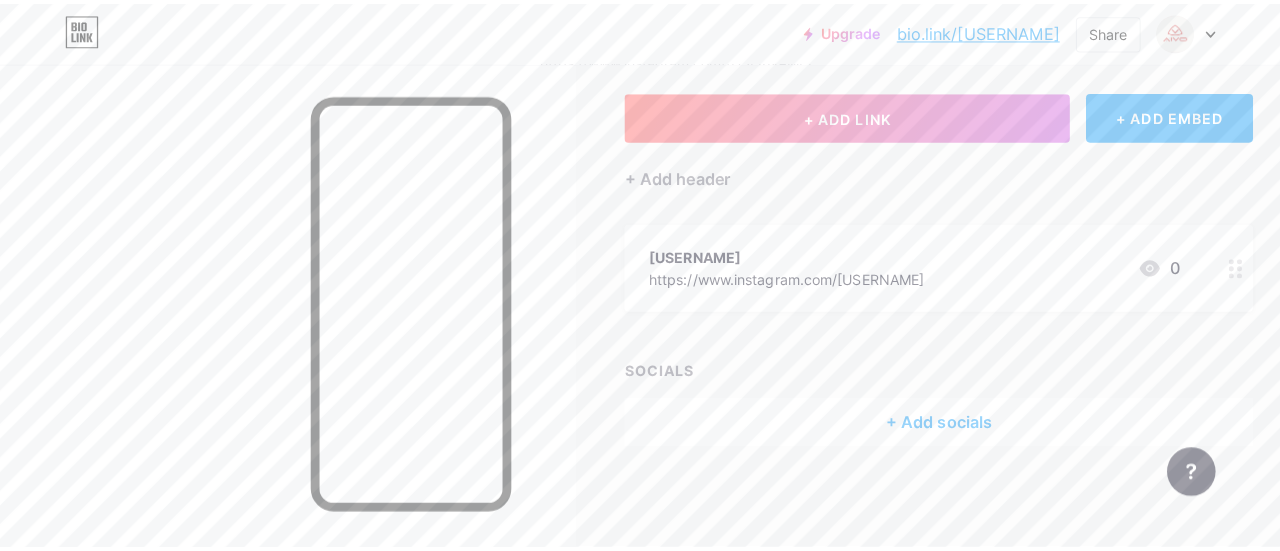 scroll, scrollTop: 82, scrollLeft: 0, axis: vertical 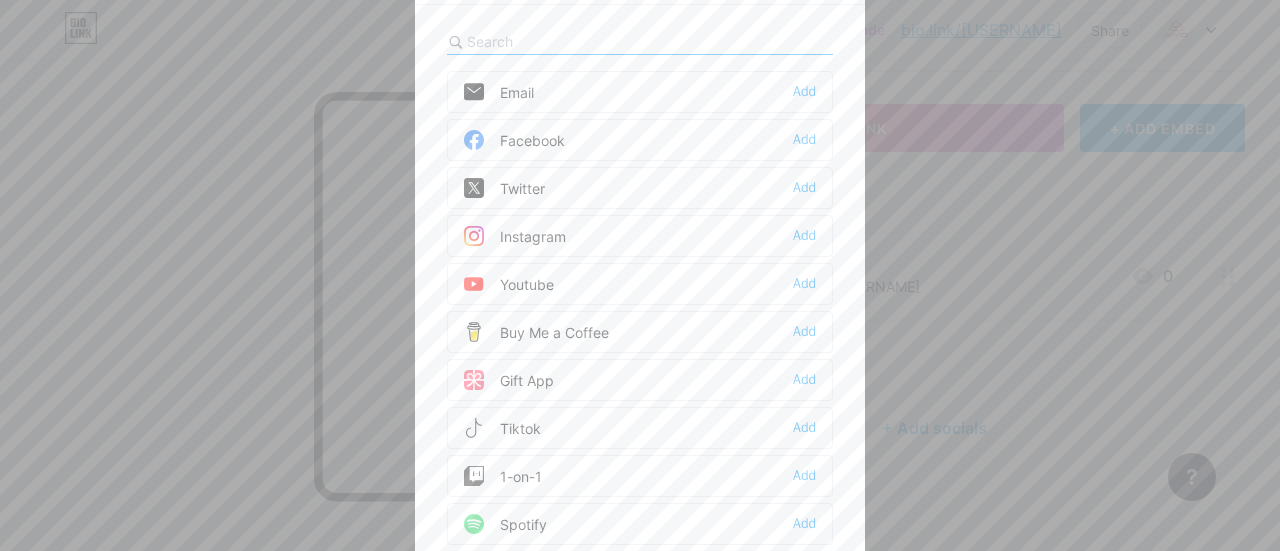 click at bounding box center [577, 41] 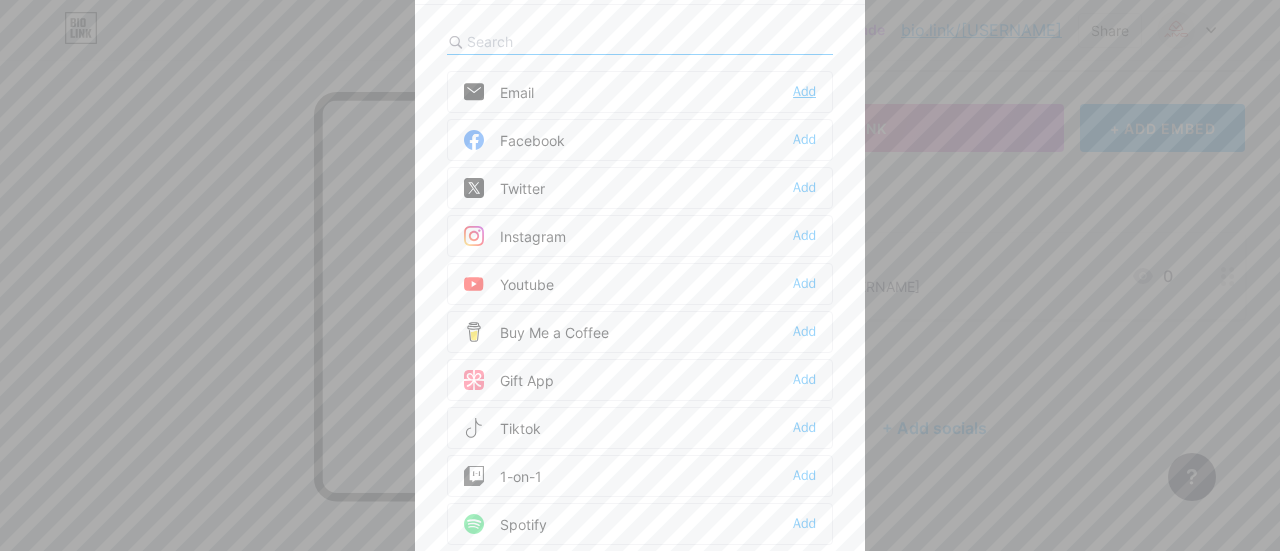 click on "Add" at bounding box center [804, 92] 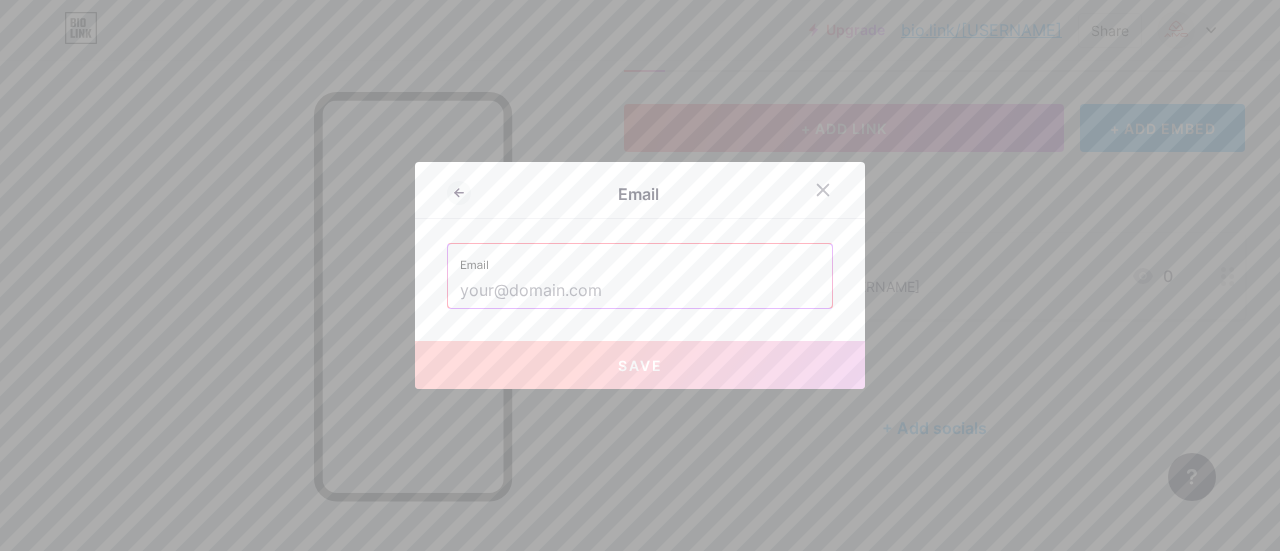 click at bounding box center (640, 291) 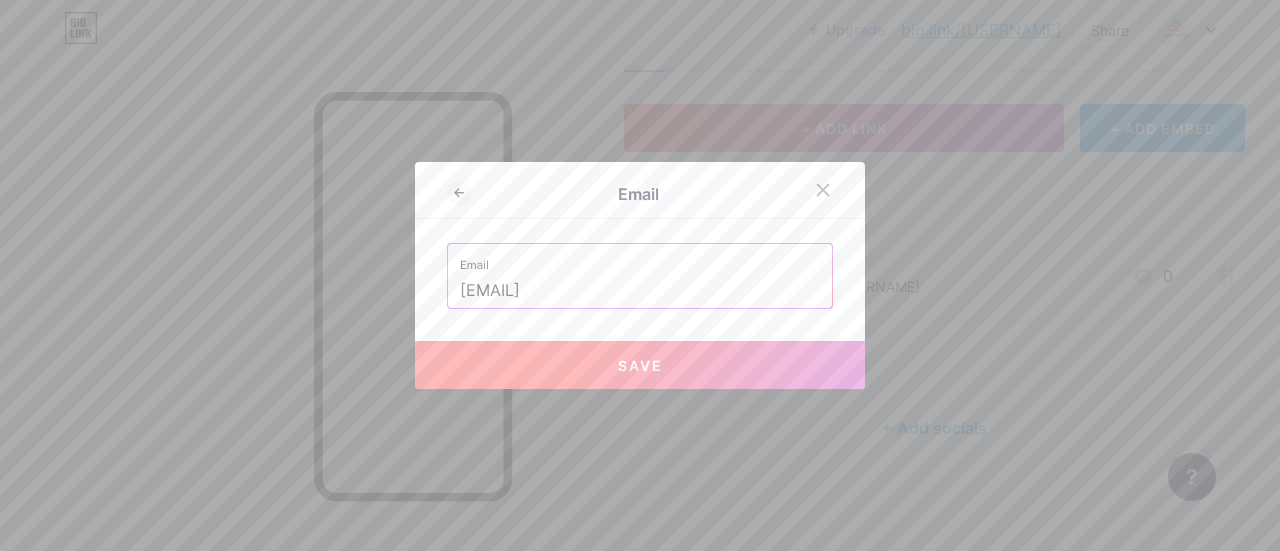 click on "Save" at bounding box center [640, 365] 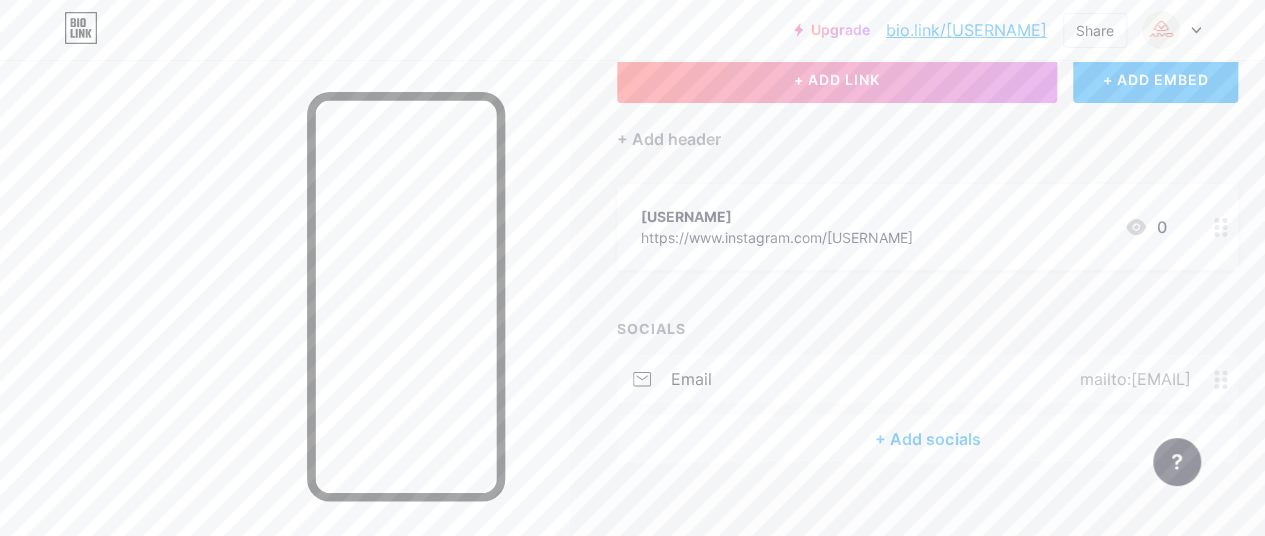 scroll, scrollTop: 157, scrollLeft: 0, axis: vertical 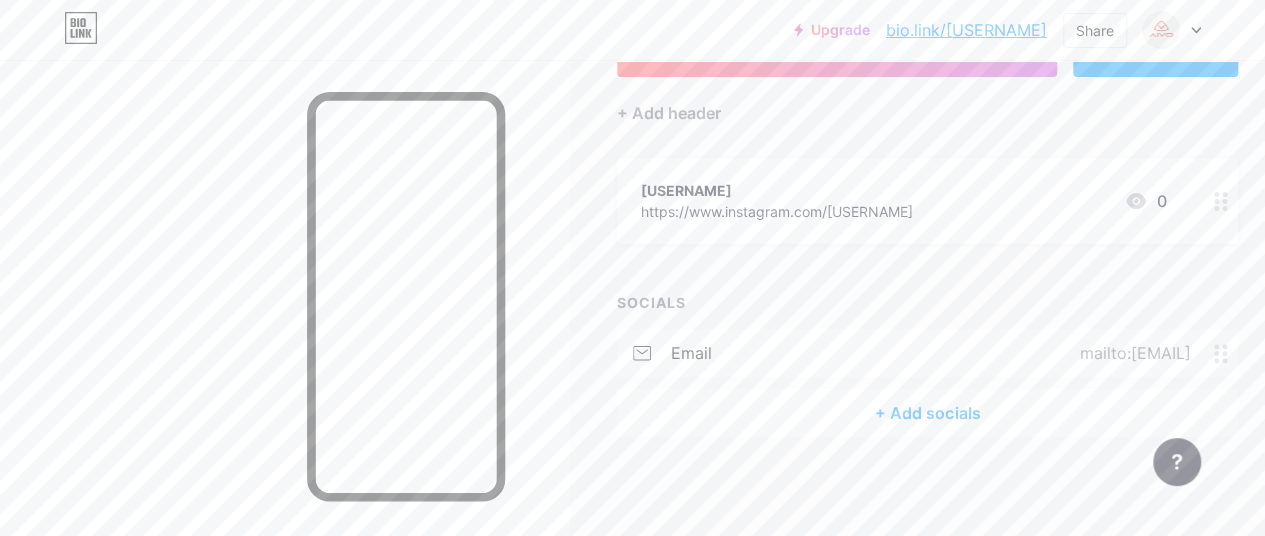 click on "+ Add socials" at bounding box center [927, 413] 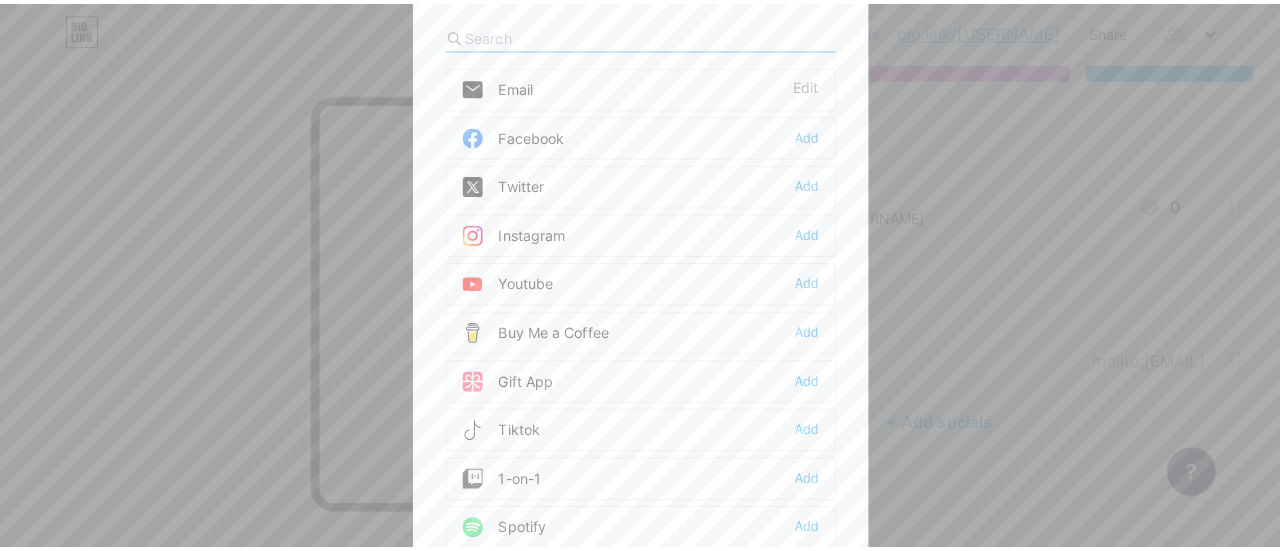 scroll, scrollTop: 142, scrollLeft: 0, axis: vertical 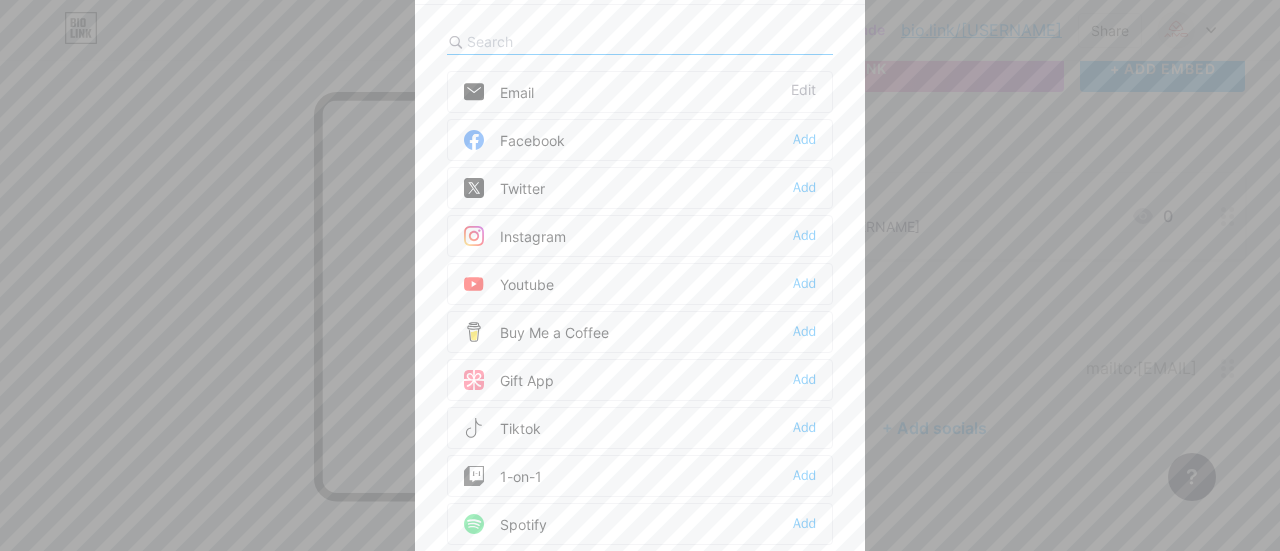 click at bounding box center (577, 41) 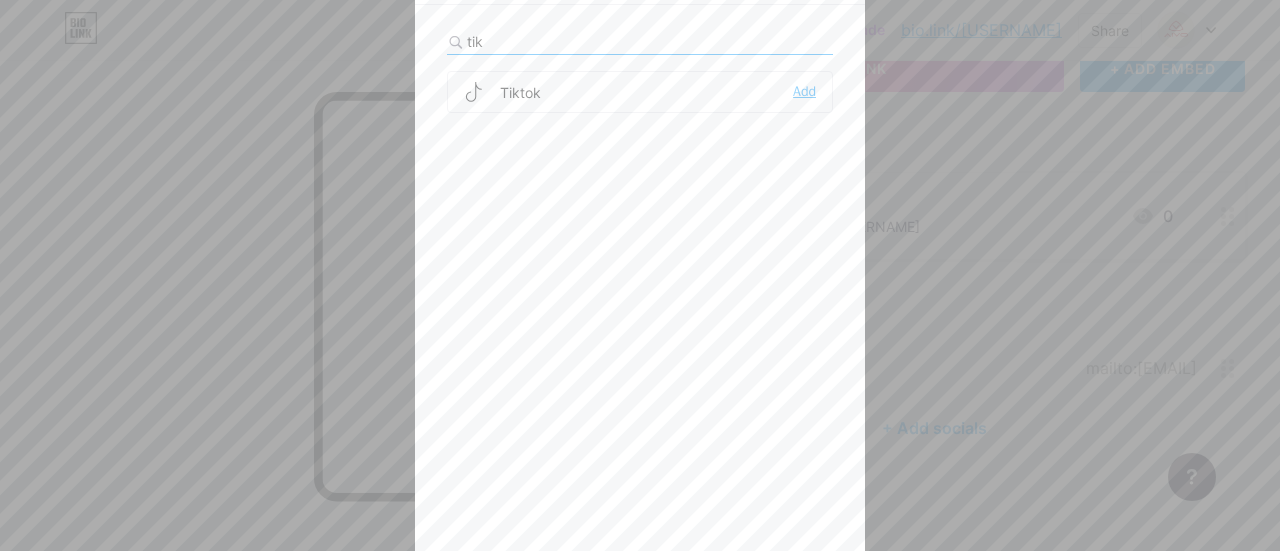 type on "tik" 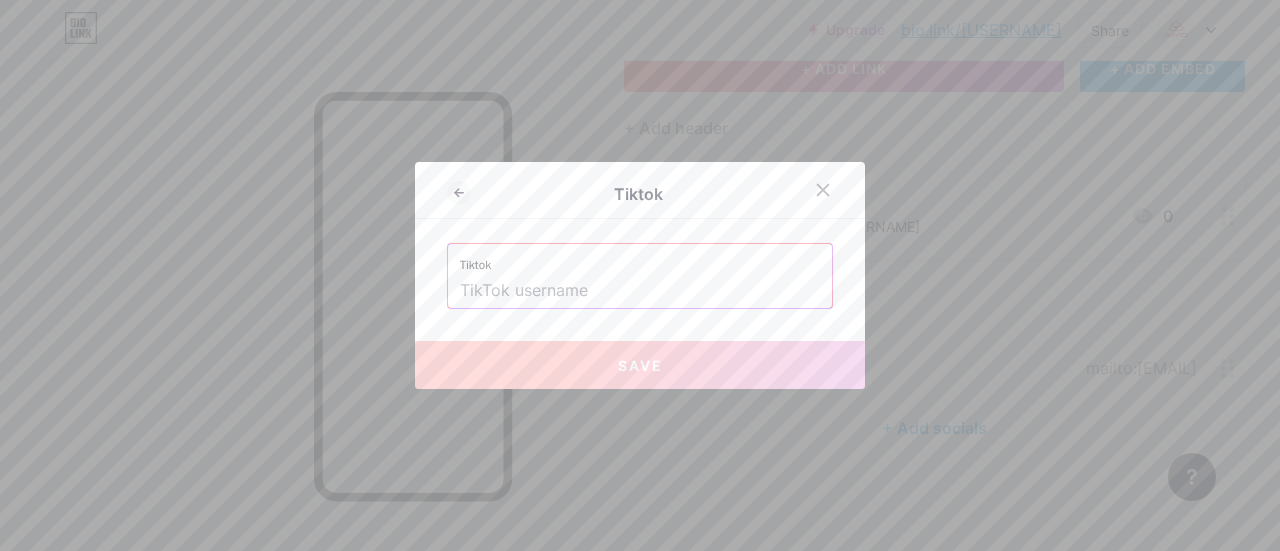 click at bounding box center [640, 291] 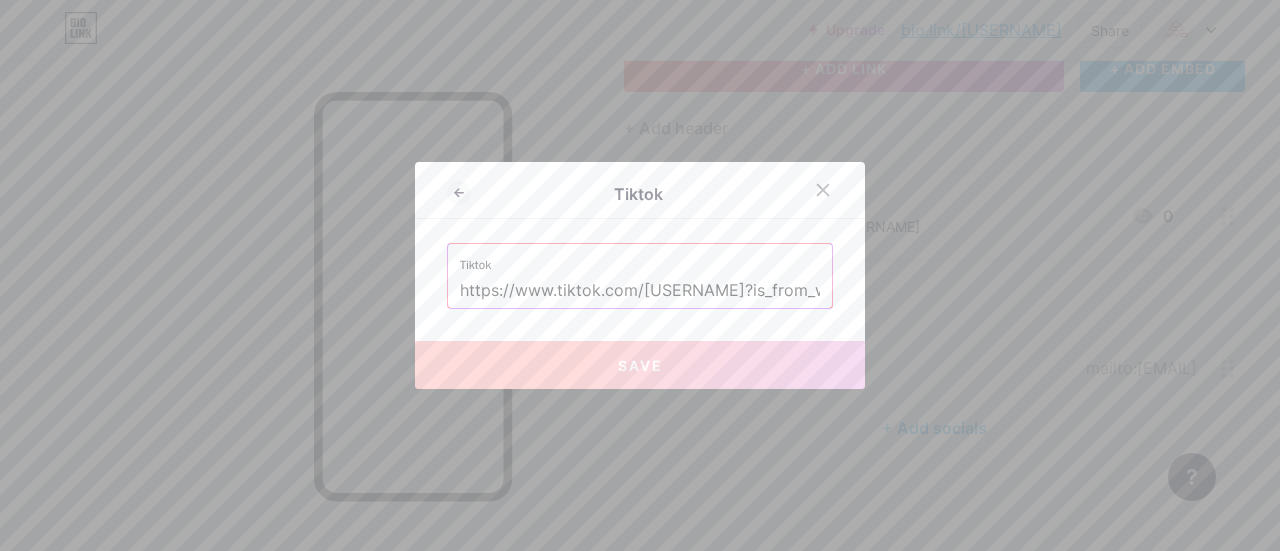 scroll, scrollTop: 0, scrollLeft: 254, axis: horizontal 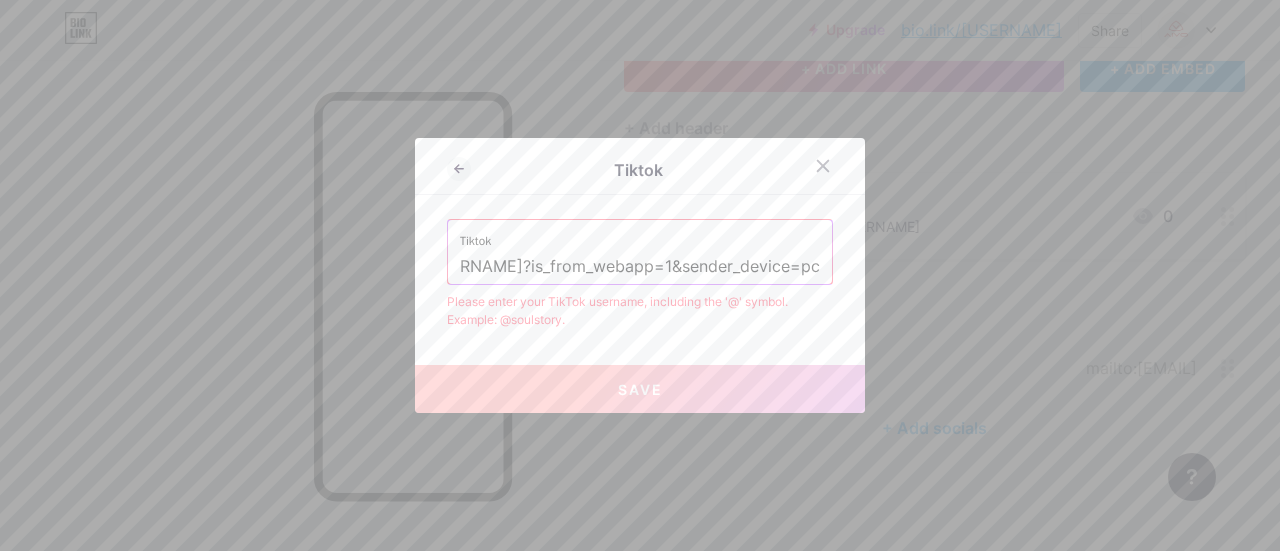 drag, startPoint x: 811, startPoint y: 273, endPoint x: 515, endPoint y: 260, distance: 296.28534 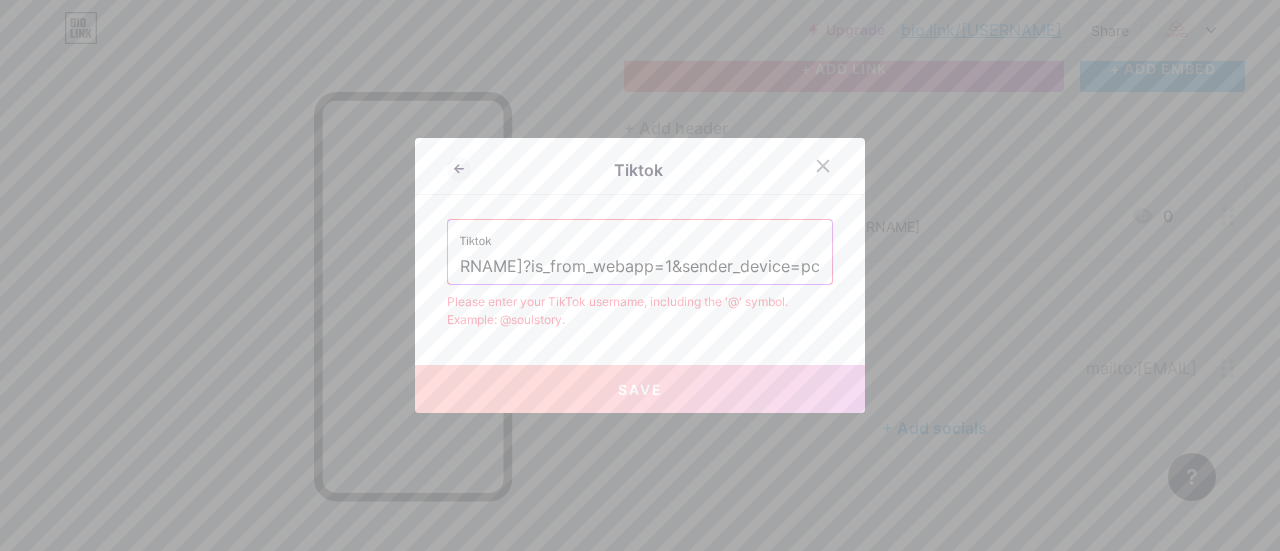 click on "https://www.tiktok.com/[USERNAME]?is_from_webapp=1&sender_device=pc" at bounding box center (640, 267) 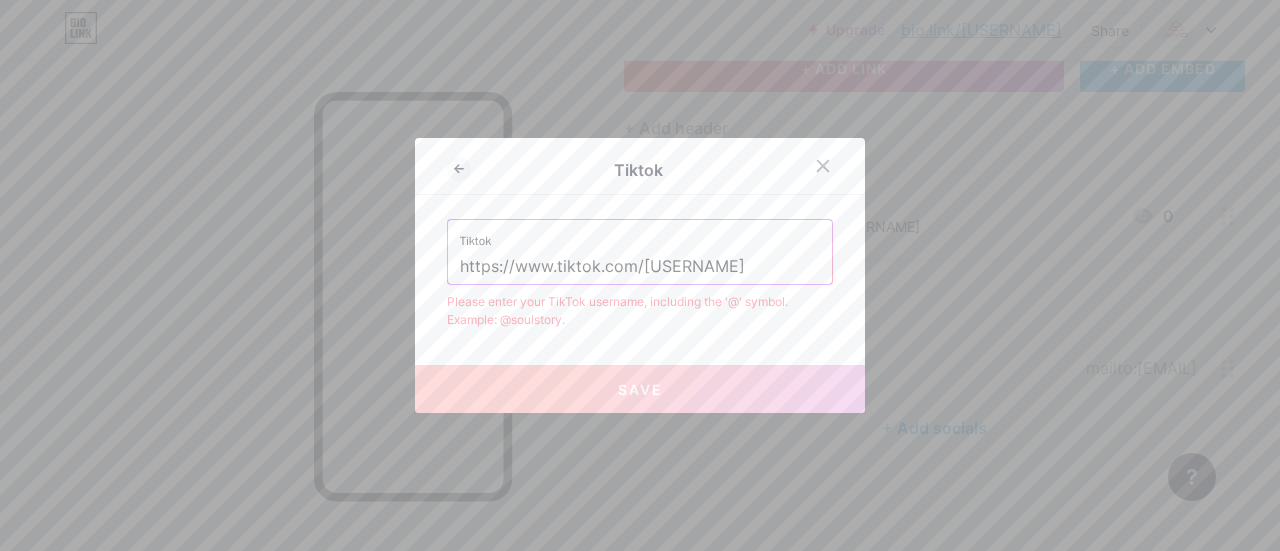 scroll, scrollTop: 0, scrollLeft: 0, axis: both 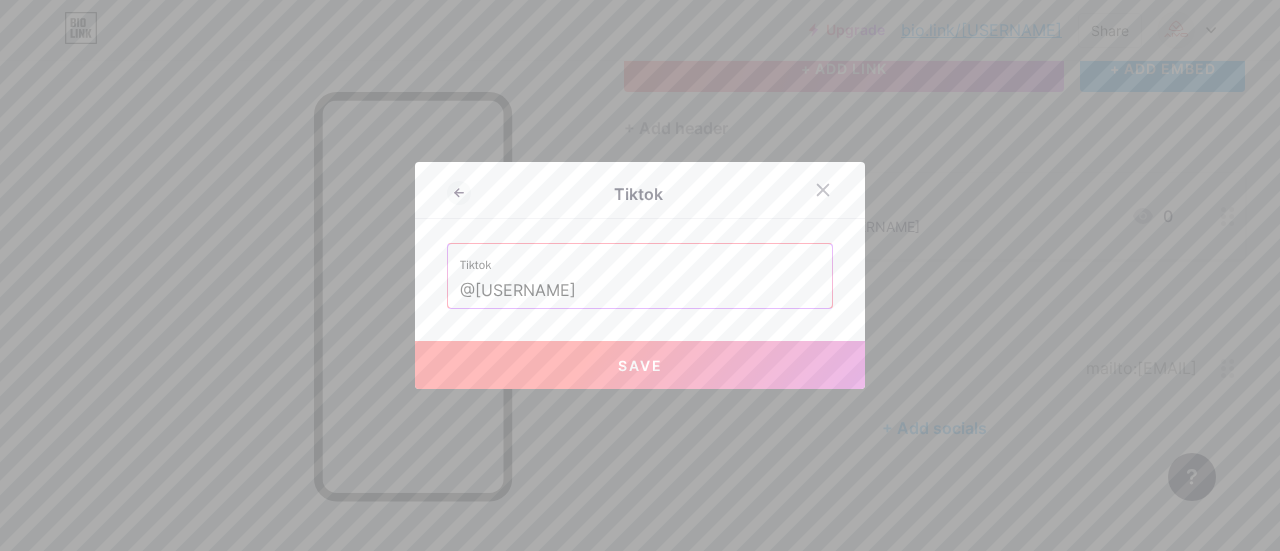 click on "Save" at bounding box center (640, 365) 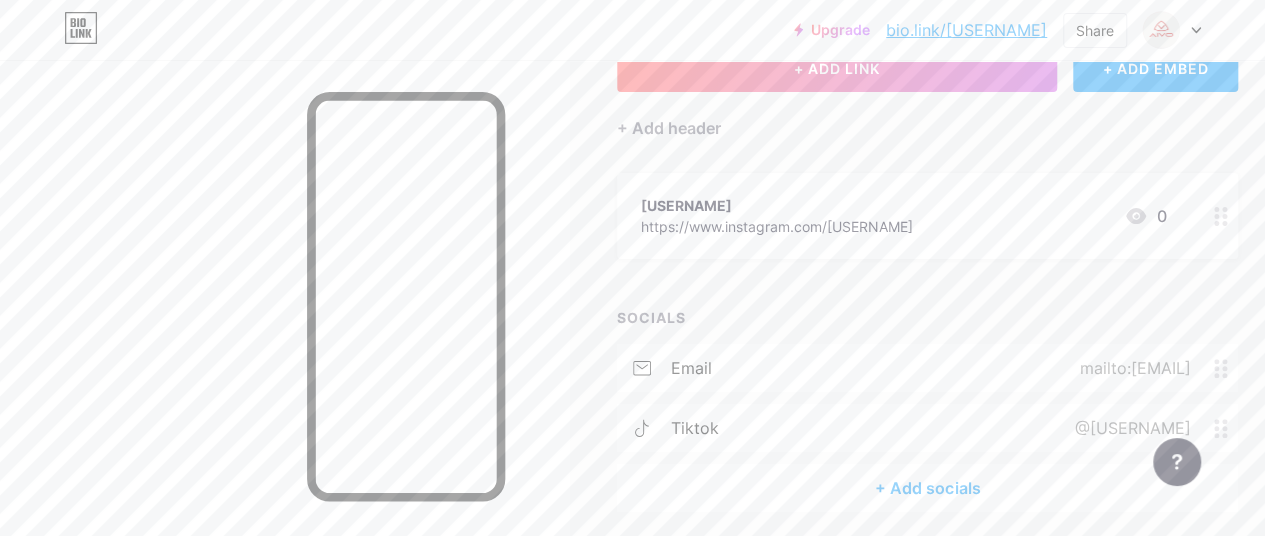 click on "+ Add socials" at bounding box center (927, 488) 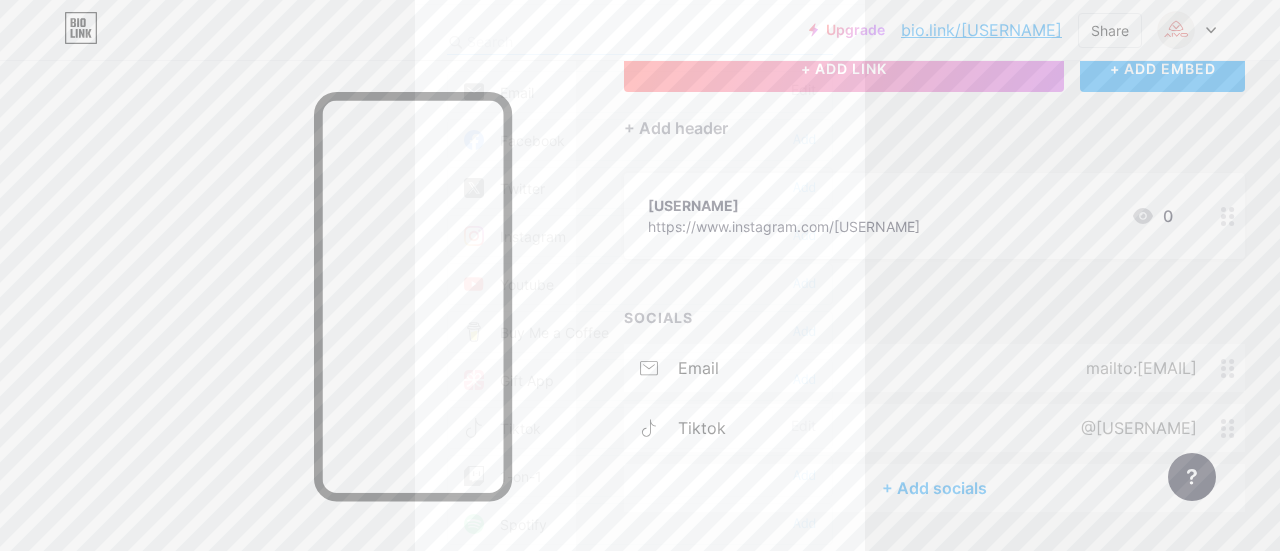 click at bounding box center (577, 41) 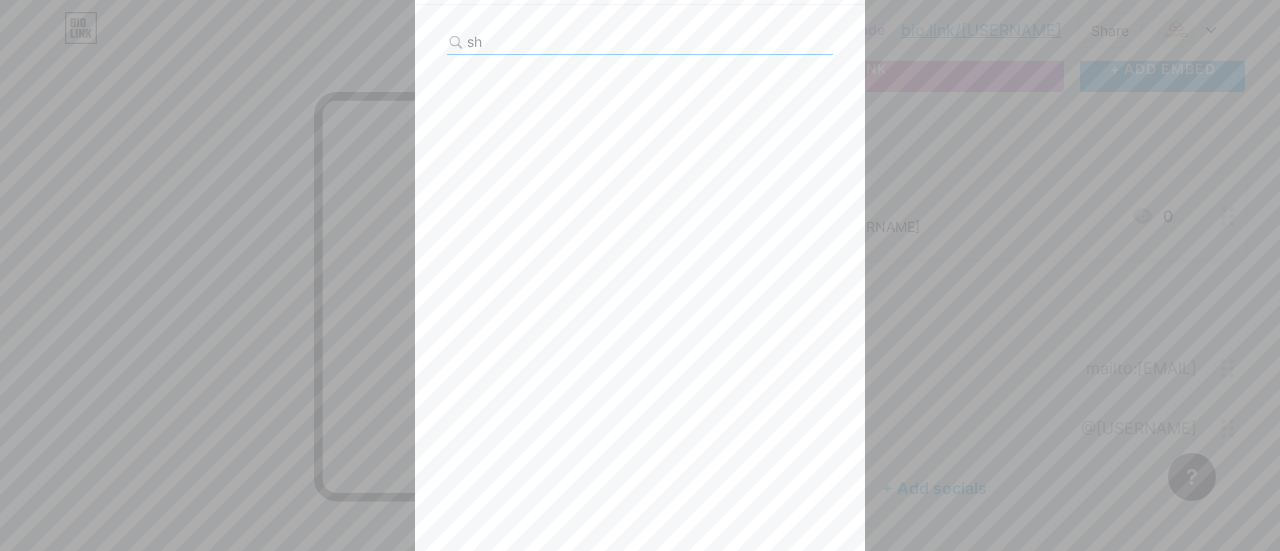 type on "s" 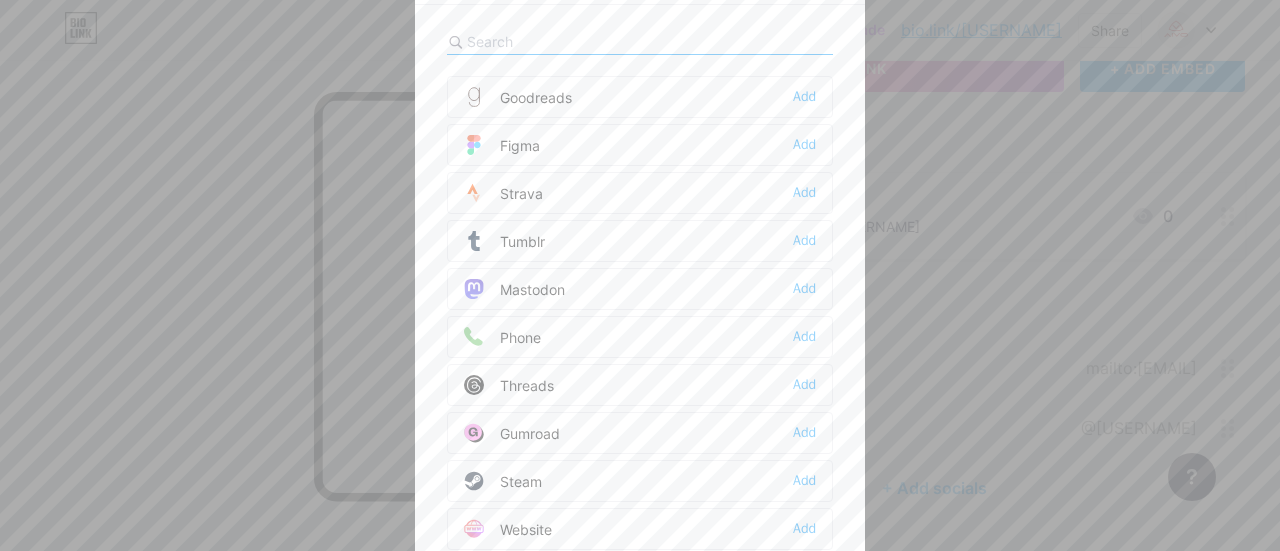 scroll, scrollTop: 1772, scrollLeft: 0, axis: vertical 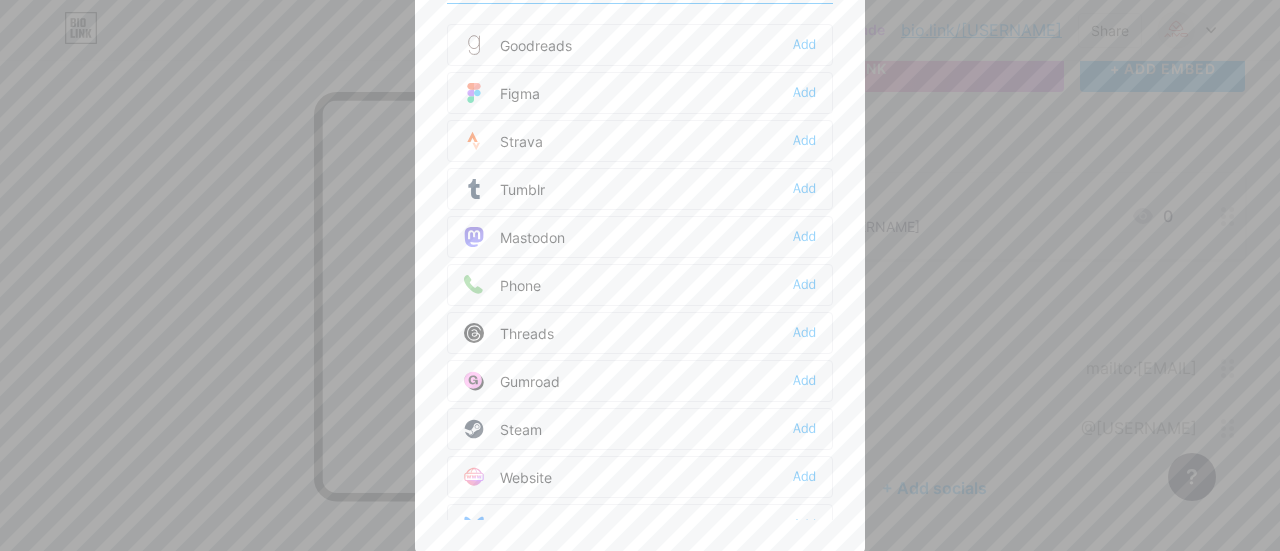 type 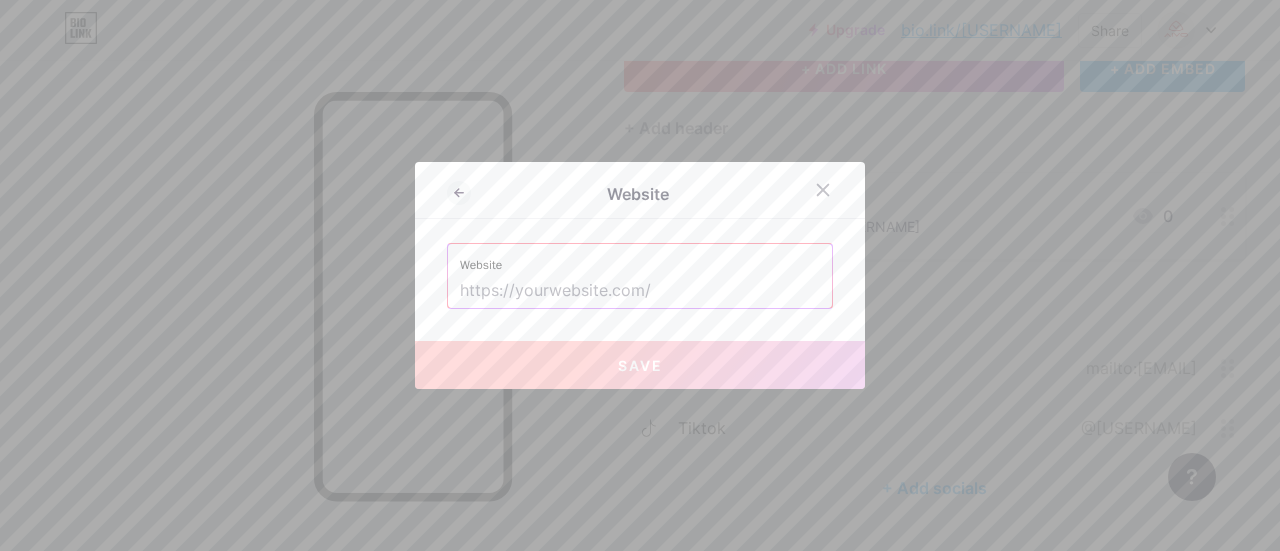 drag, startPoint x: 663, startPoint y: 295, endPoint x: 476, endPoint y: 284, distance: 187.32326 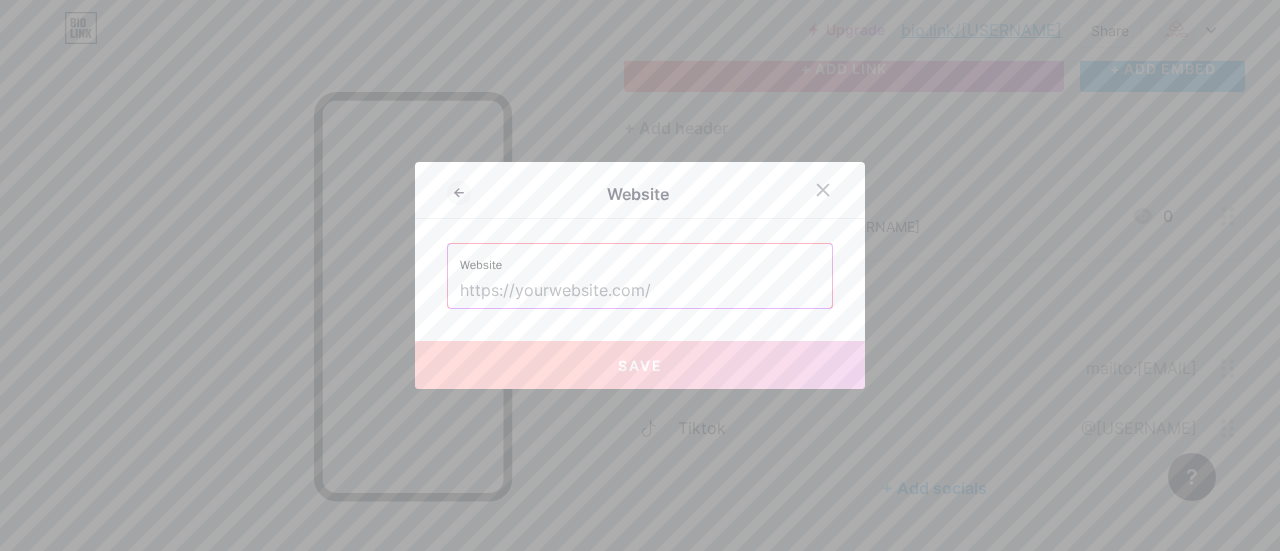 click on "Website" at bounding box center (640, 195) 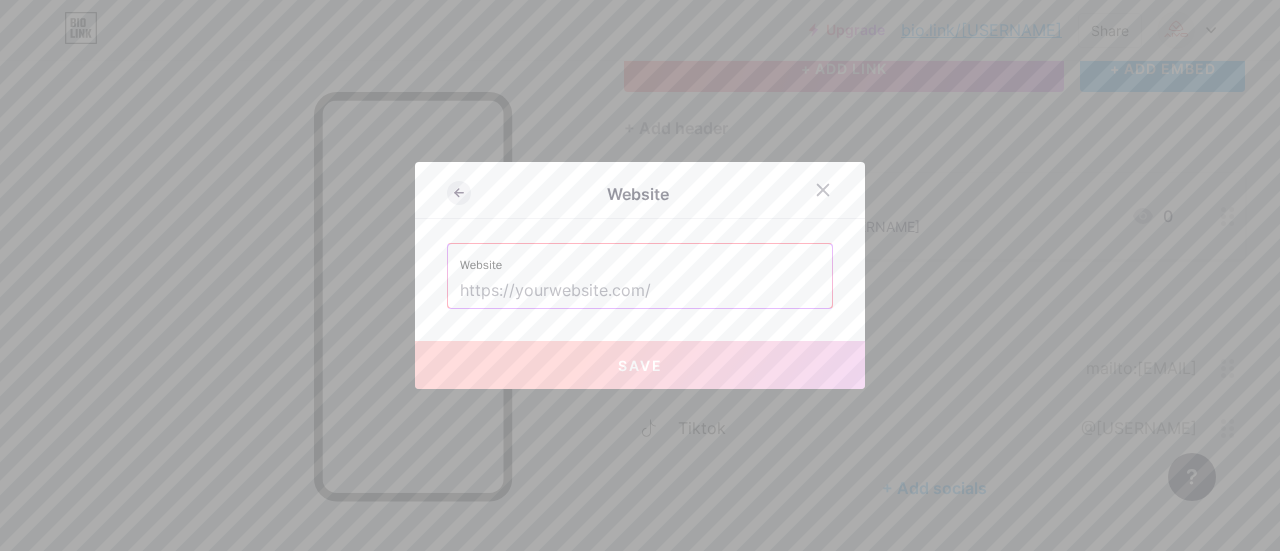 click 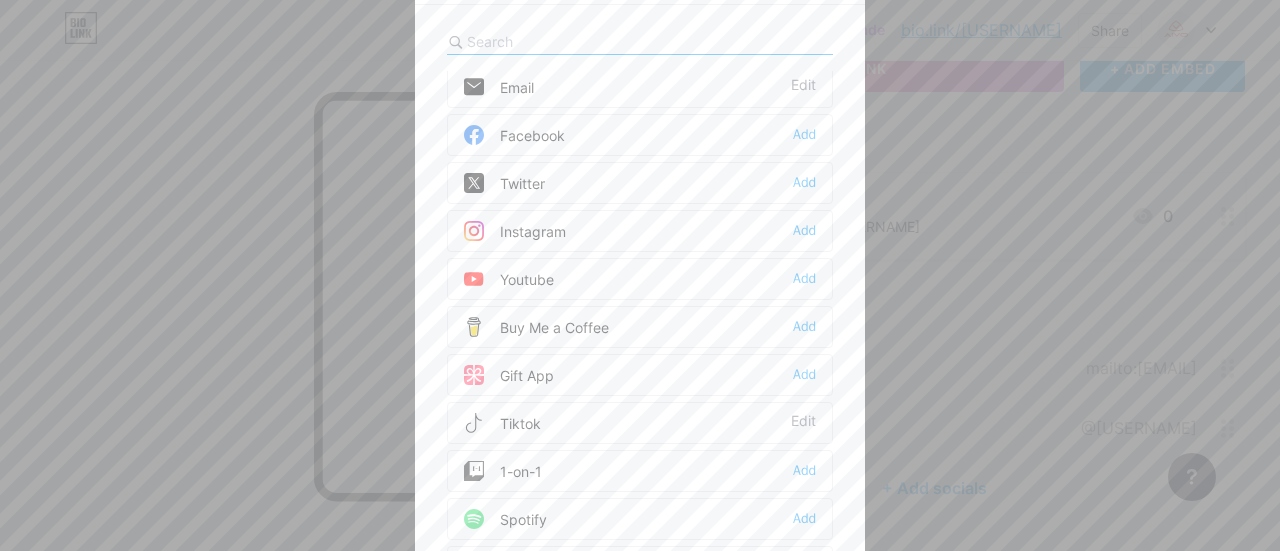 scroll, scrollTop: 0, scrollLeft: 0, axis: both 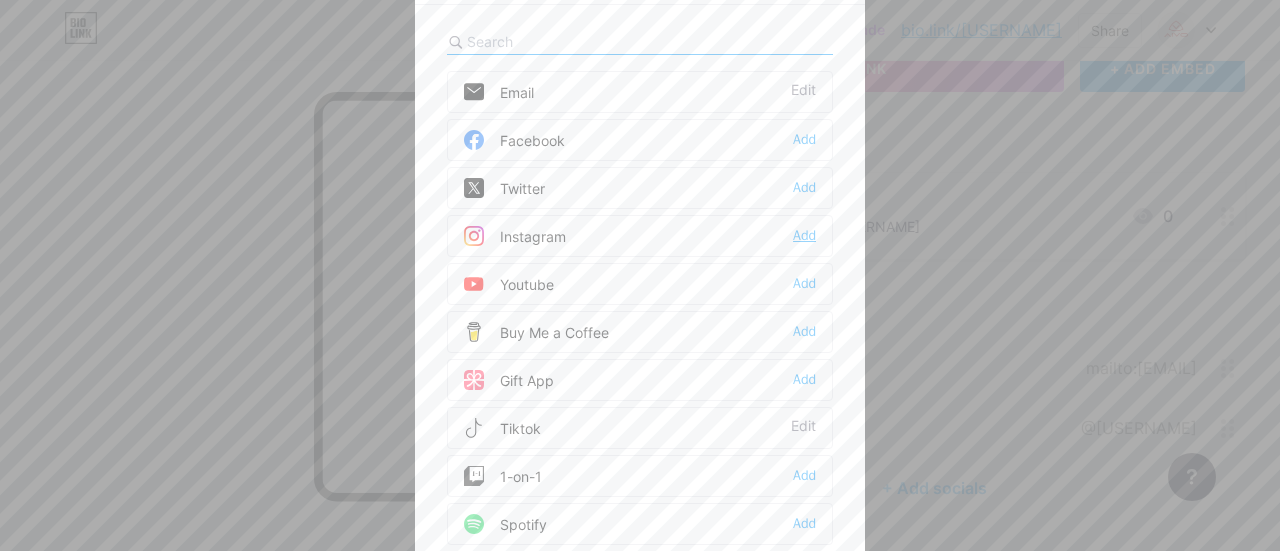 click on "Add" at bounding box center [804, 236] 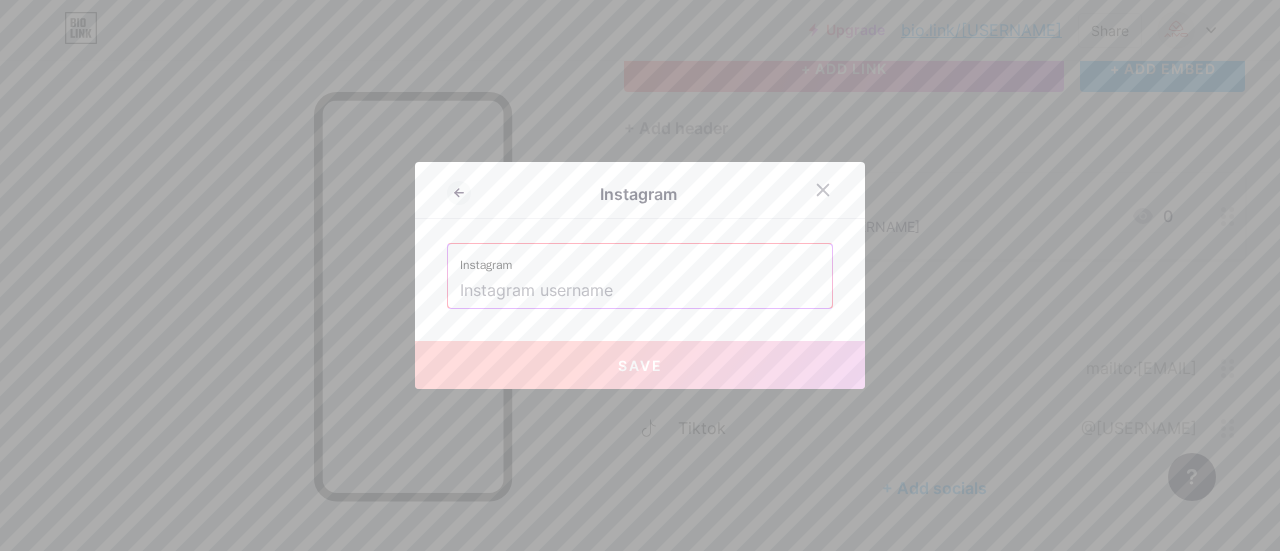 click at bounding box center [640, 291] 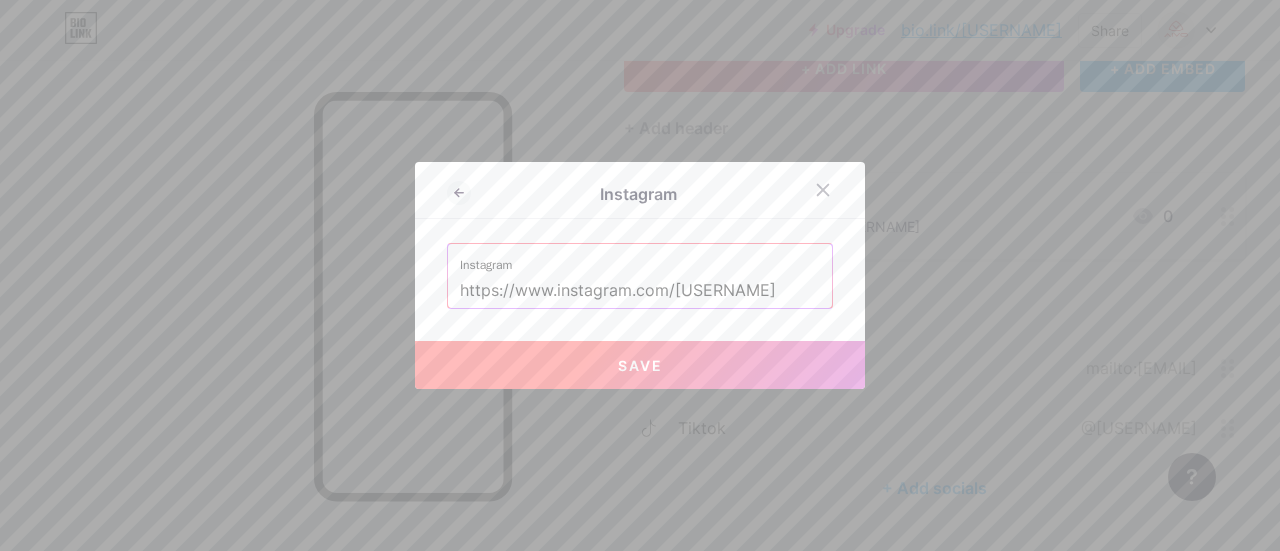 click on "Save" at bounding box center [640, 365] 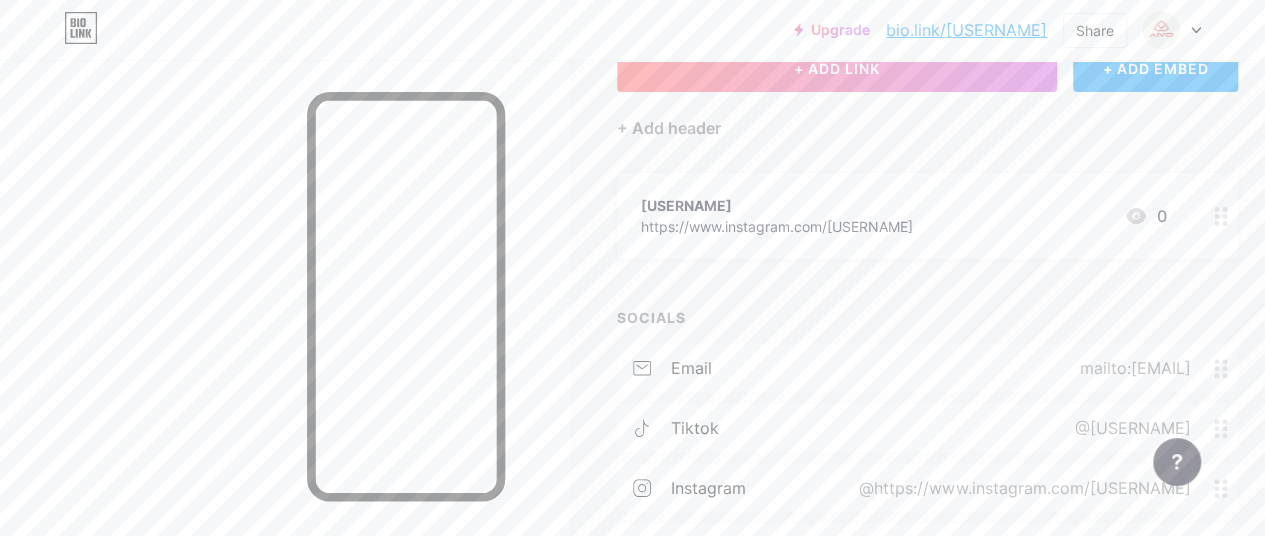 click on "[USERNAME]
https://www.instagram.com/[USERNAME]
0" at bounding box center [903, 216] 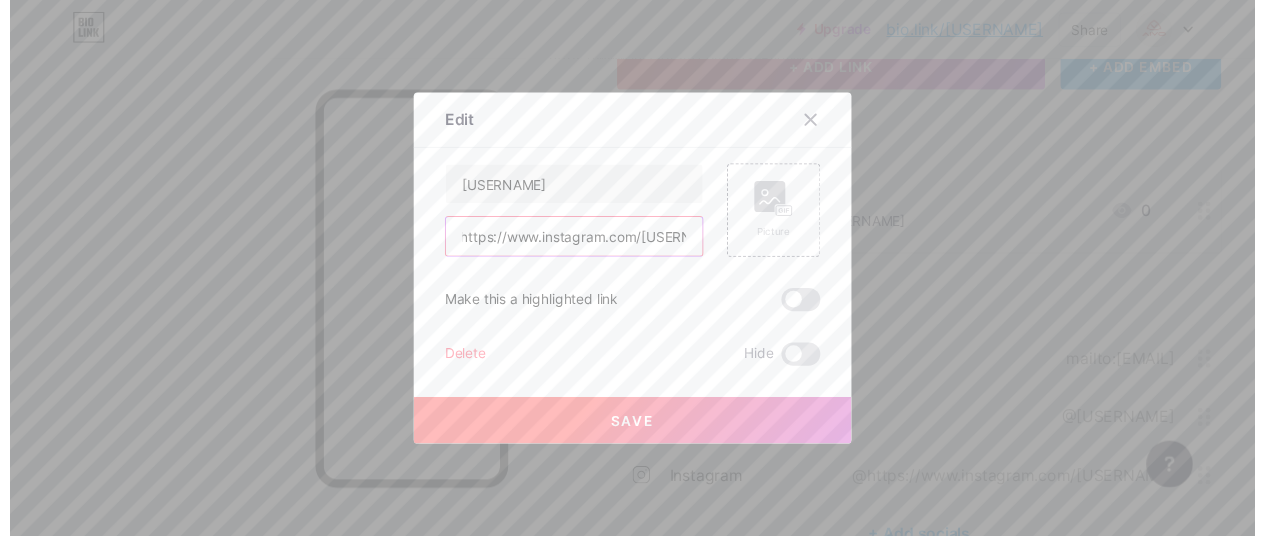 scroll, scrollTop: 0, scrollLeft: 0, axis: both 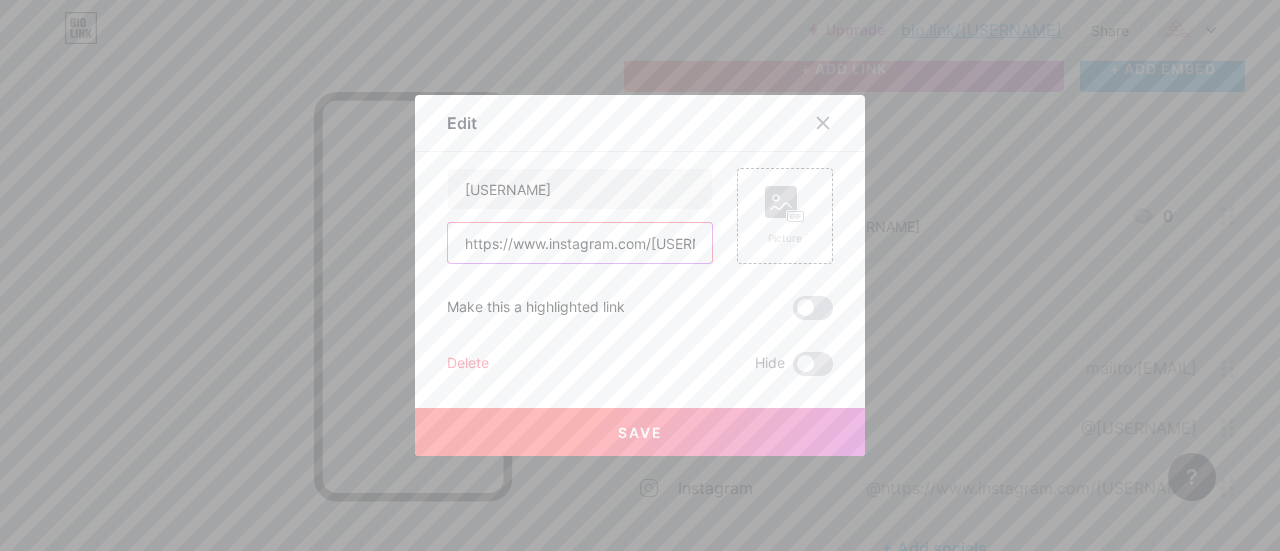 drag, startPoint x: 684, startPoint y: 237, endPoint x: 402, endPoint y: 262, distance: 283.106 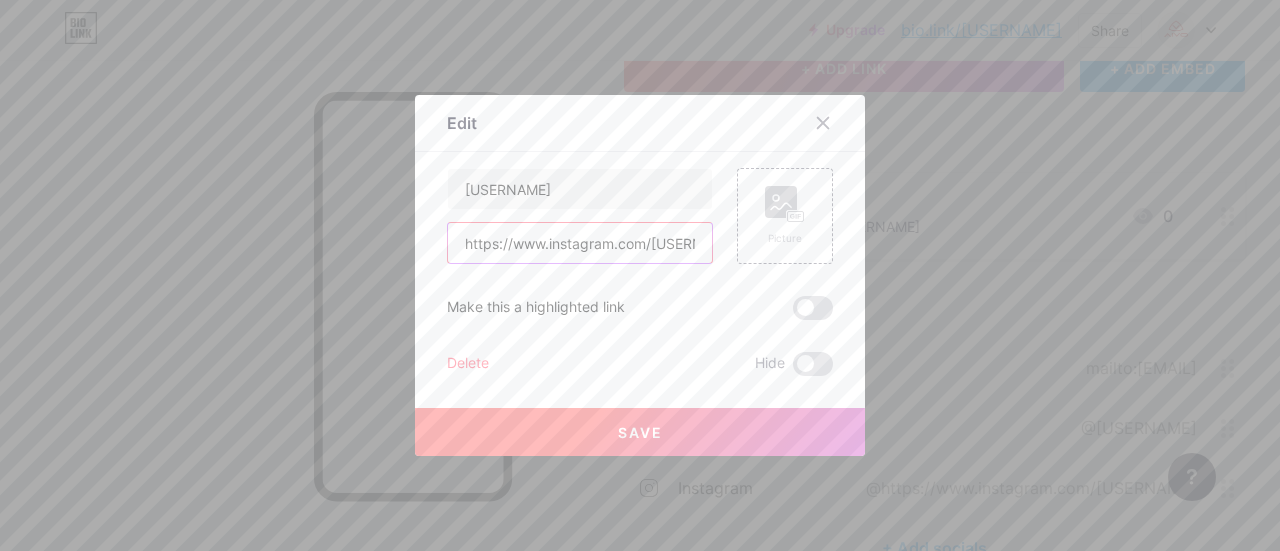 click on "Edit           Content
YouTube
Play YouTube video without leaving your page.
ADD
Vimeo
Play Vimeo video without leaving your page.
ADD
Tiktok
Grow your TikTok following
ADD
Tweet
Embed a tweet.
ADD
Reddit
Showcase your Reddit profile
ADD
Spotify
Embed Spotify to play the preview of a track.
ADD
Twitch
Play Twitch video without leaving your page.
ADD
SoundCloud" at bounding box center [640, 275] 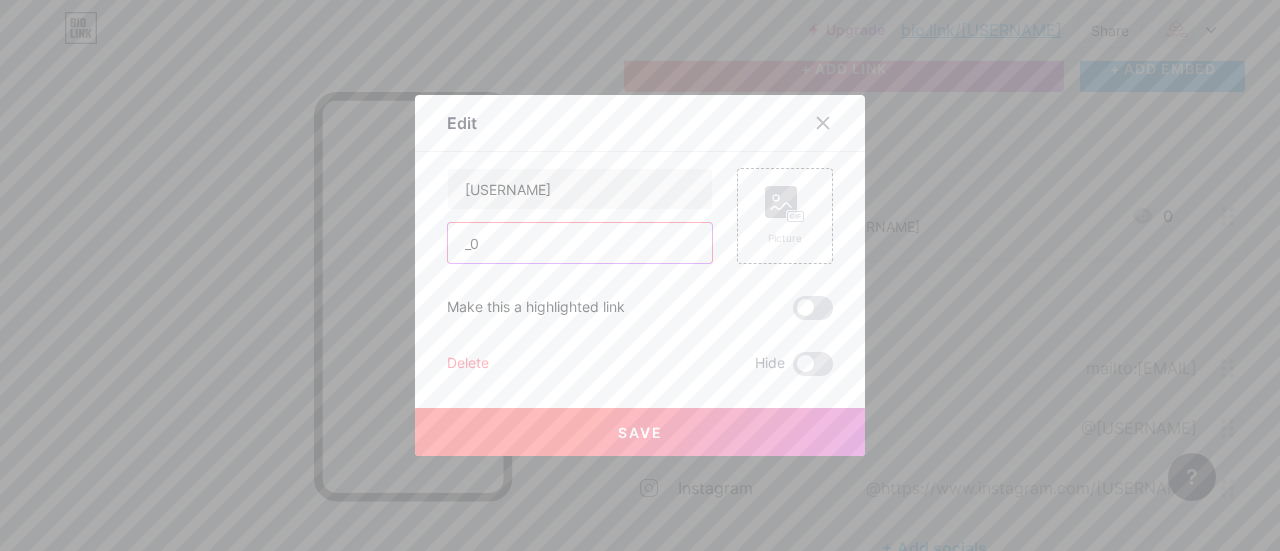 type on "_" 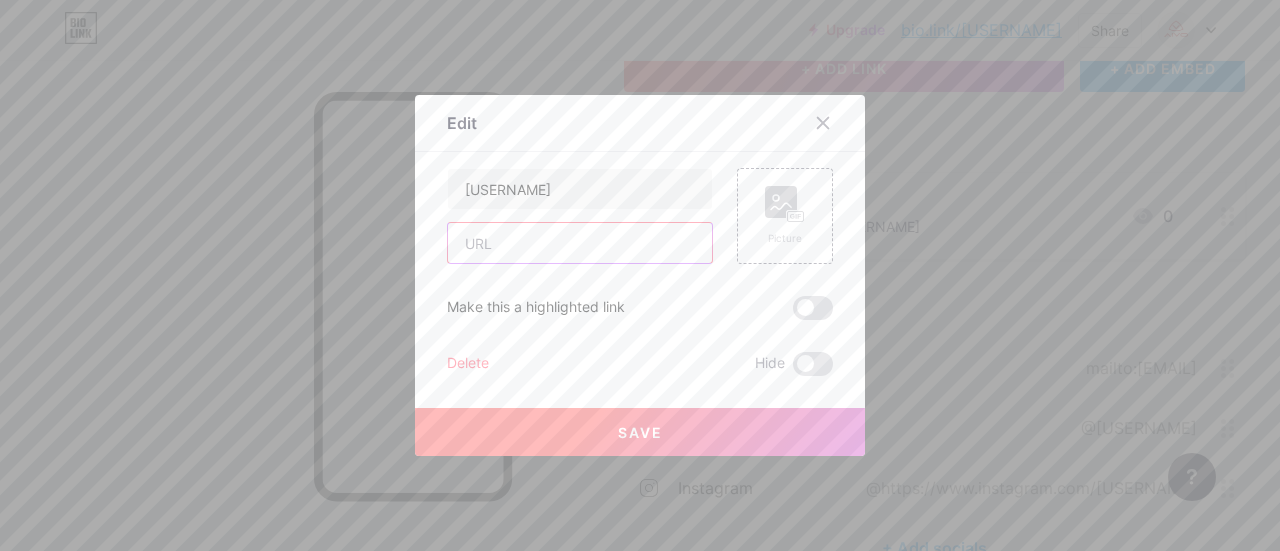 type 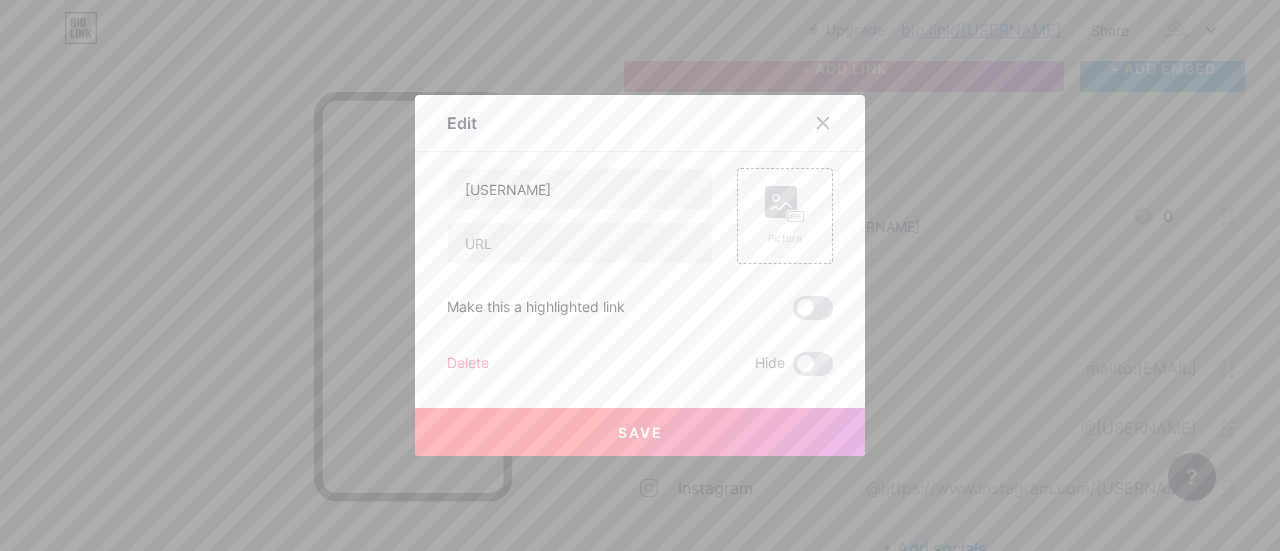 click on "Save" at bounding box center [640, 432] 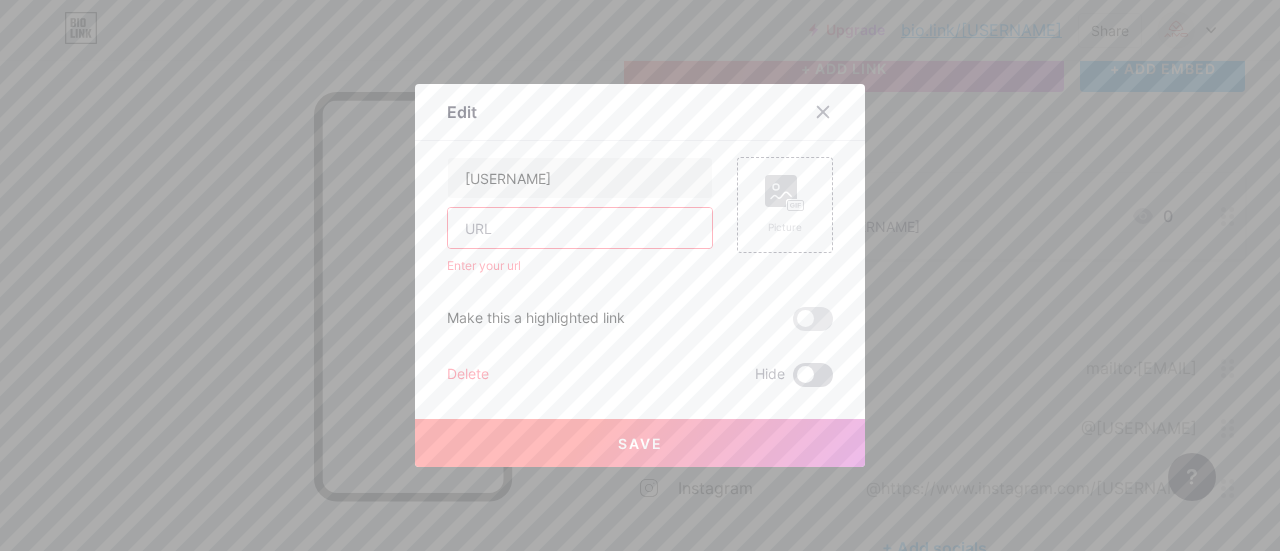 click at bounding box center (813, 375) 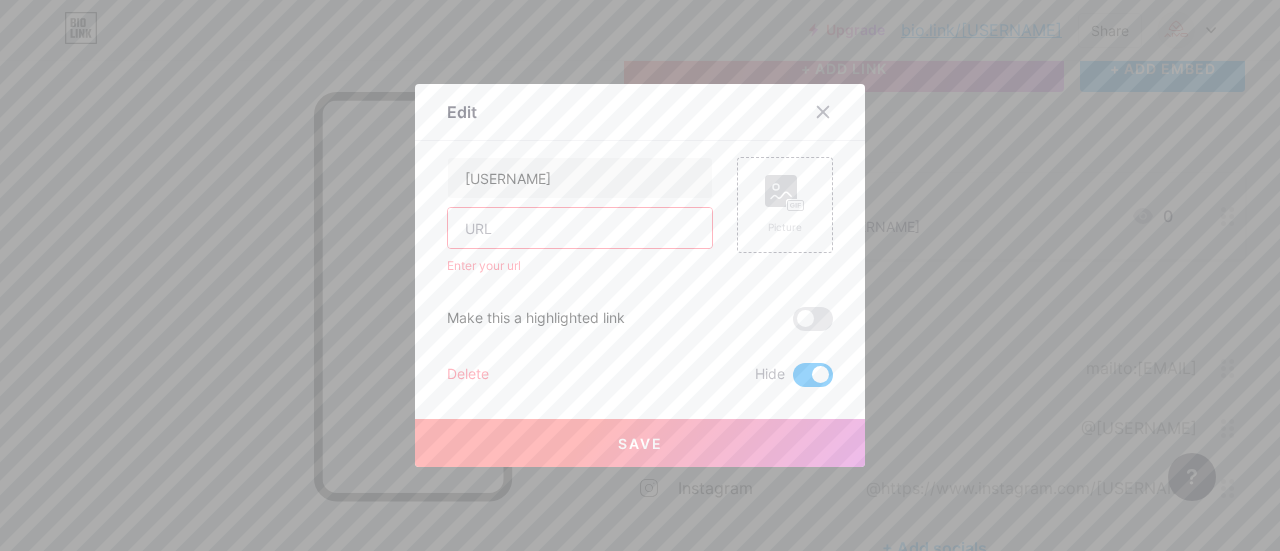 click on "Delete" at bounding box center (468, 375) 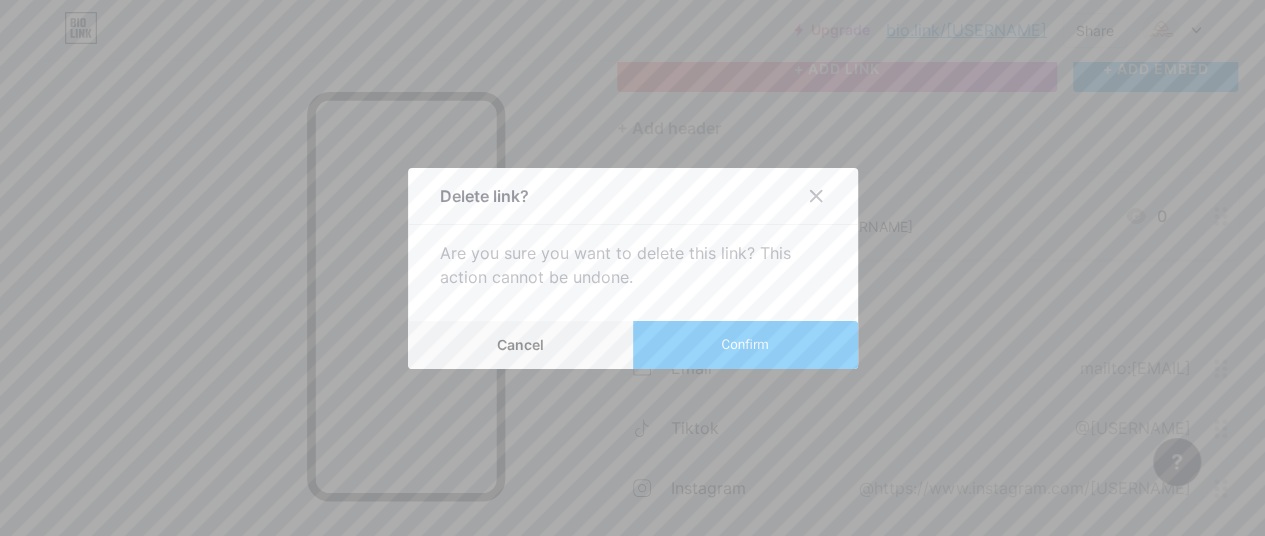 click on "Confirm" at bounding box center [744, 344] 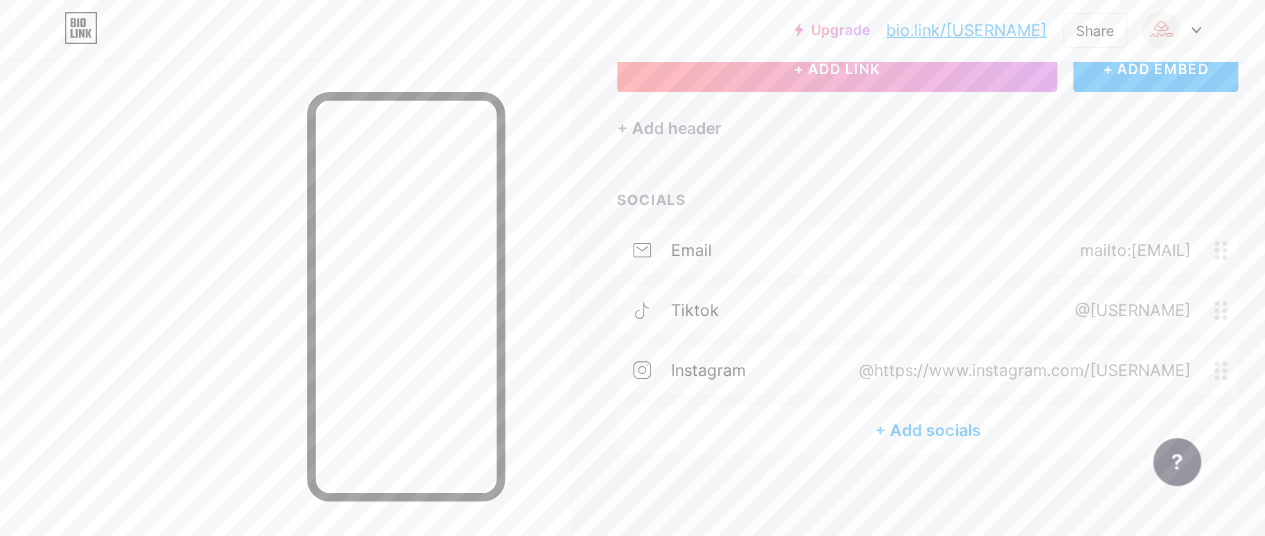 click on "+ Add socials" at bounding box center [927, 430] 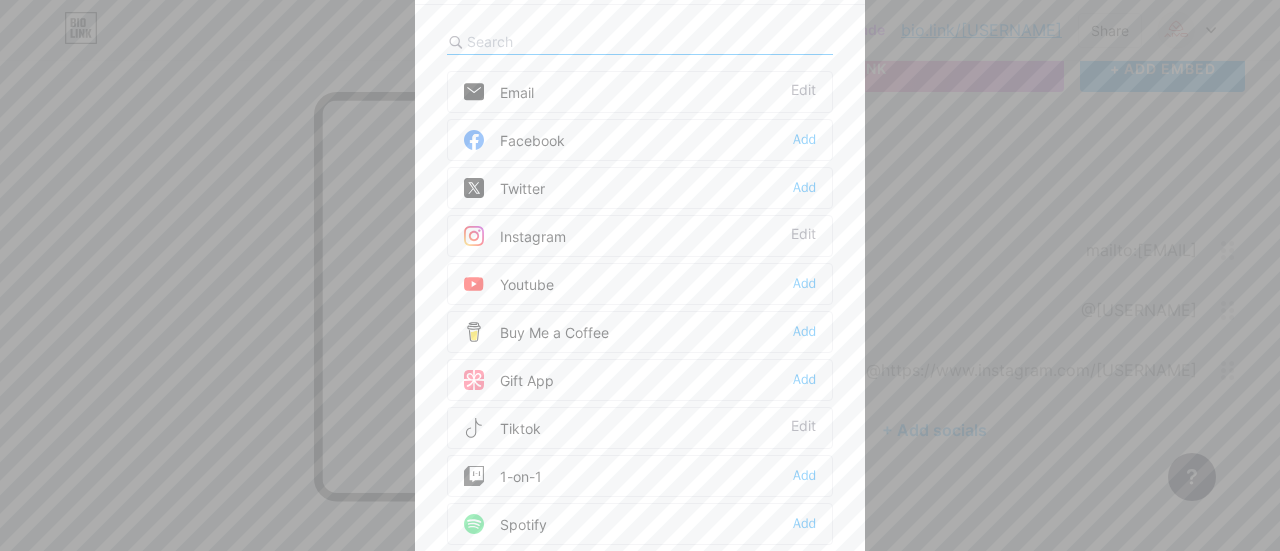 click at bounding box center [640, 275] 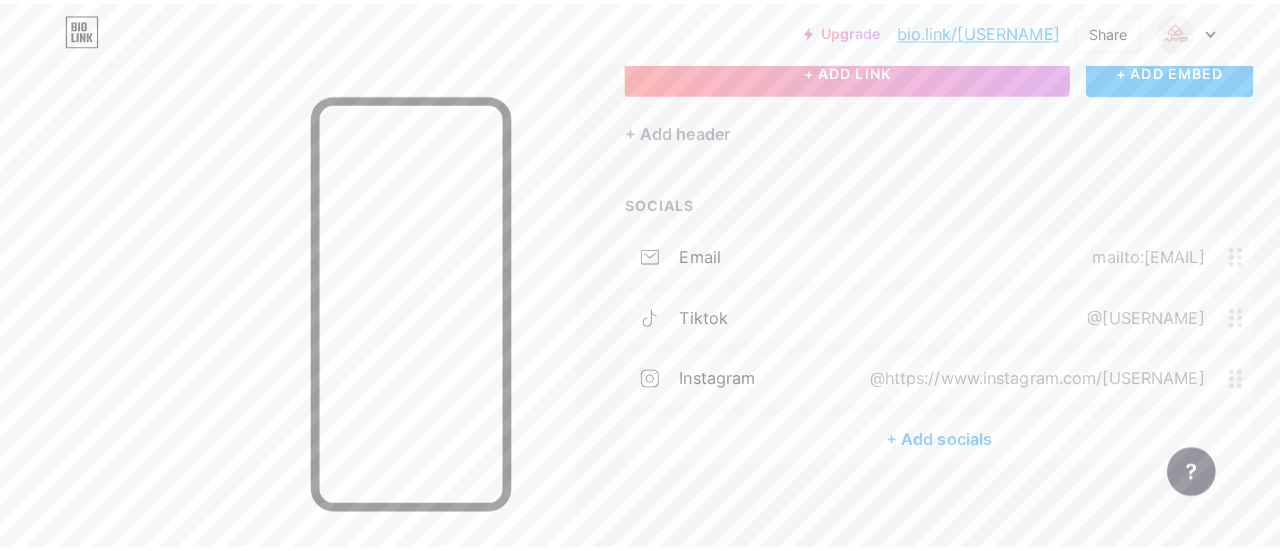 scroll, scrollTop: 42, scrollLeft: 0, axis: vertical 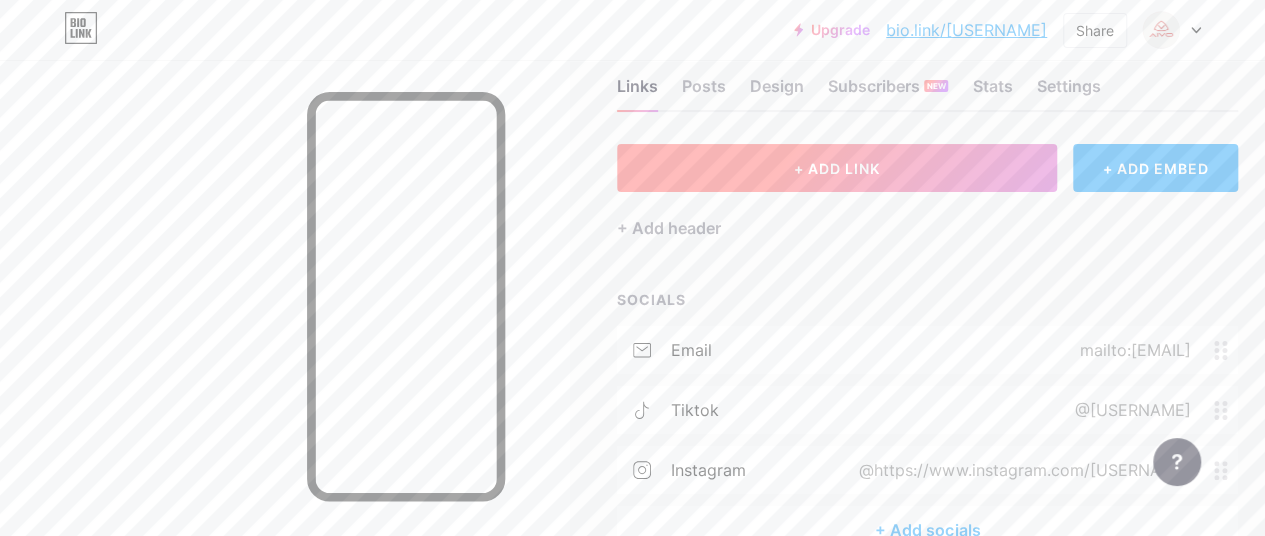 click on "+ ADD LINK" at bounding box center [837, 168] 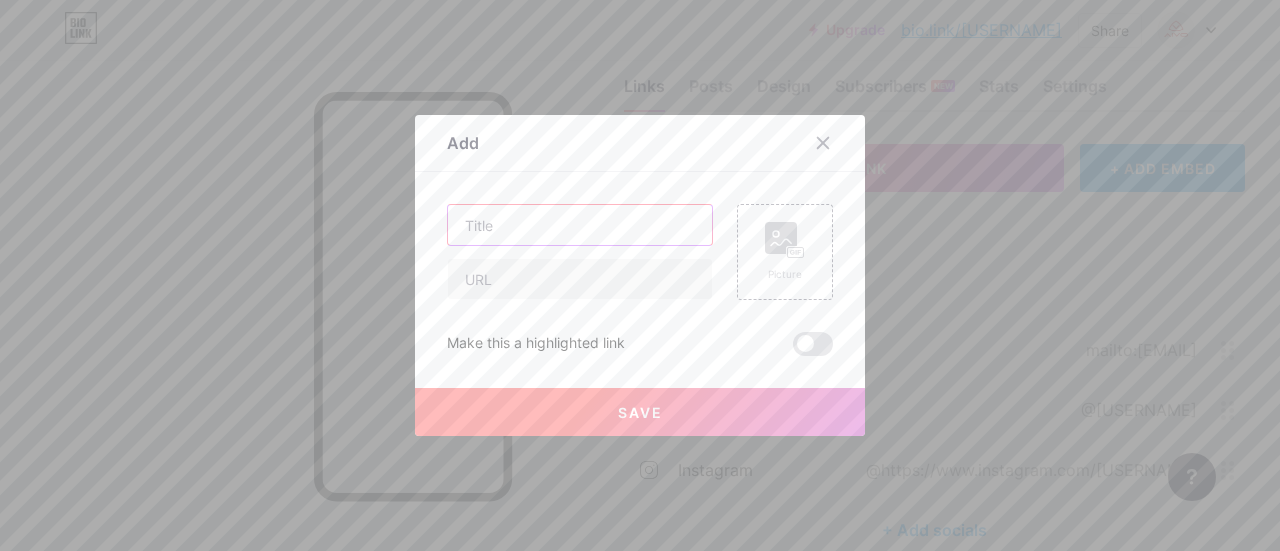 click at bounding box center (580, 225) 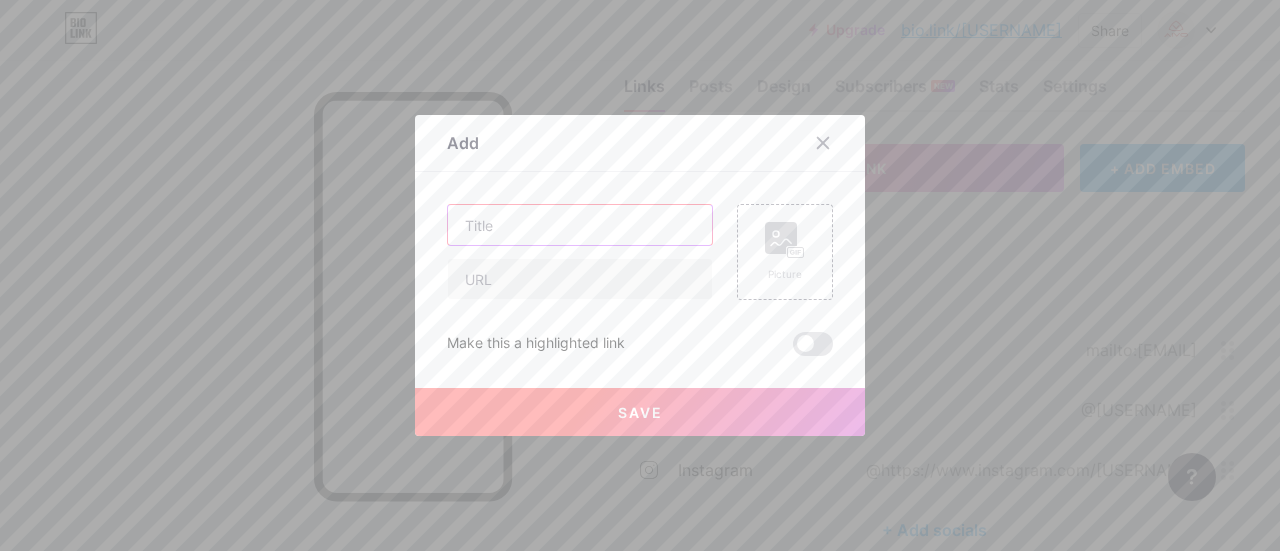 type on "H" 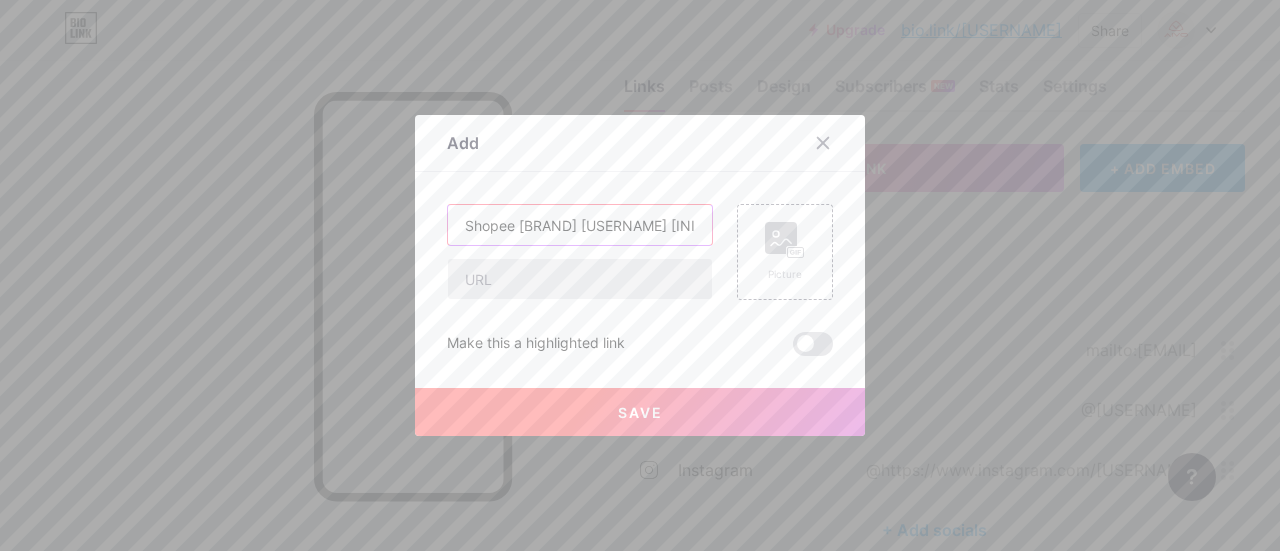 type on "Shopee [BRAND] [USERNAME] [INITIAL]" 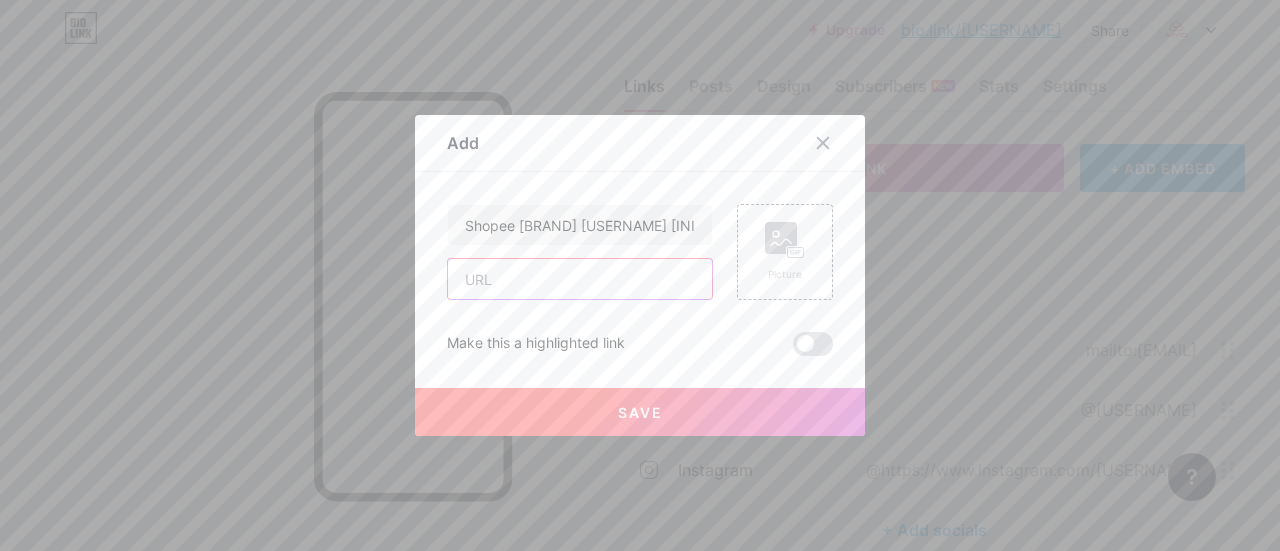 click at bounding box center (580, 279) 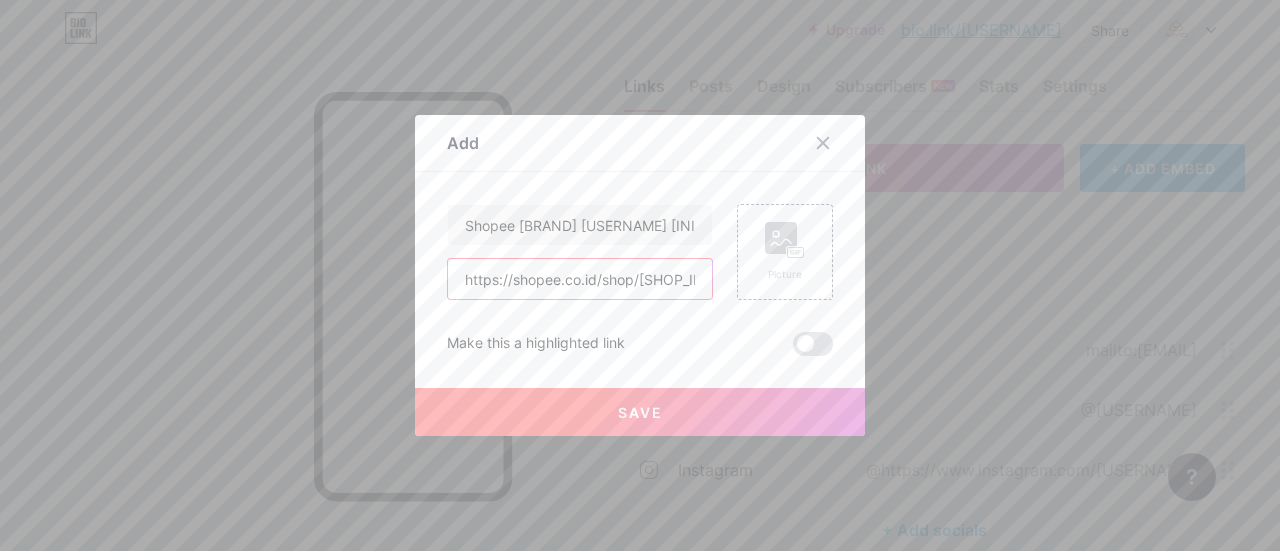 scroll, scrollTop: 0, scrollLeft: 26, axis: horizontal 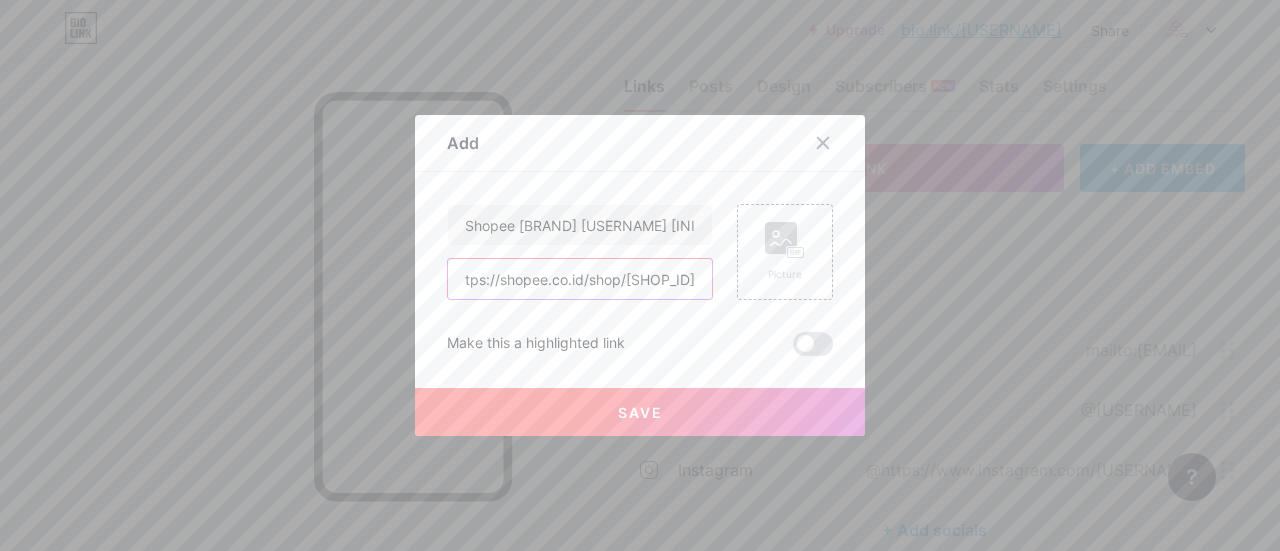 type on "https://shopee.co.id/shop/[SHOP_ID]" 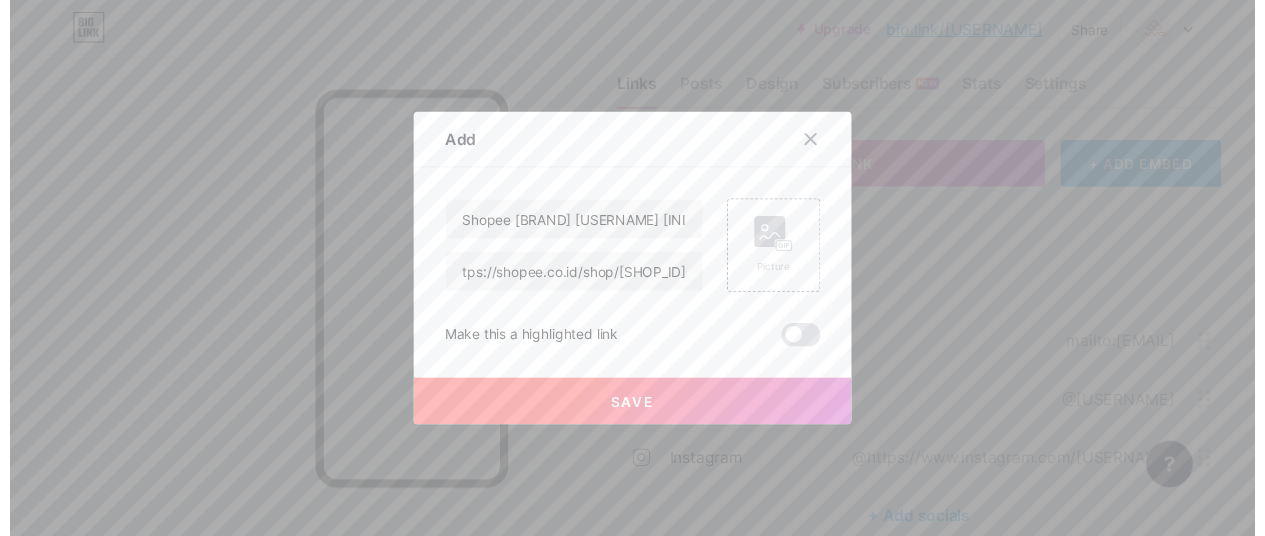 scroll, scrollTop: 0, scrollLeft: 0, axis: both 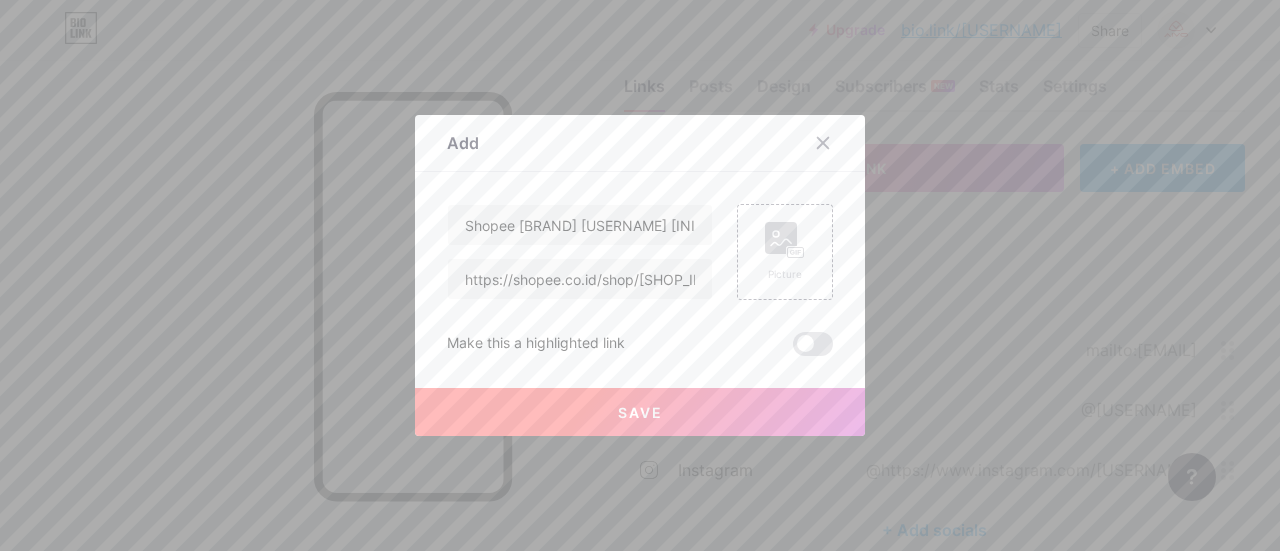 click on "Save" at bounding box center (640, 412) 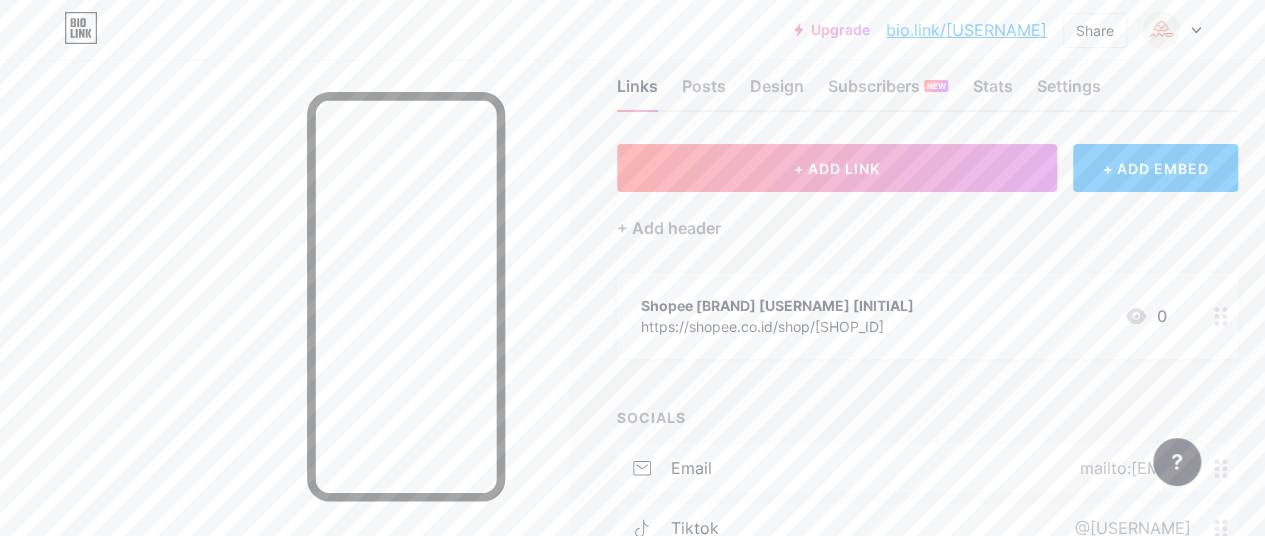 click on "Shopee [BRAND] [USERNAME] [INITIAL]
https://shopee.co.id/shop/[SHOP_ID]
0" at bounding box center [903, 316] 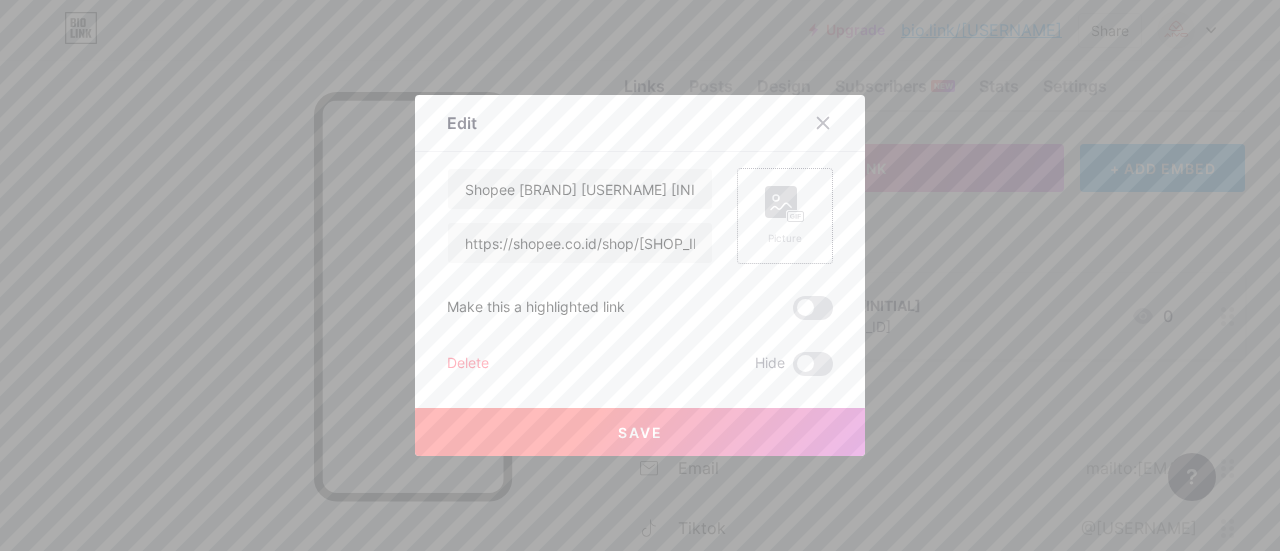 click 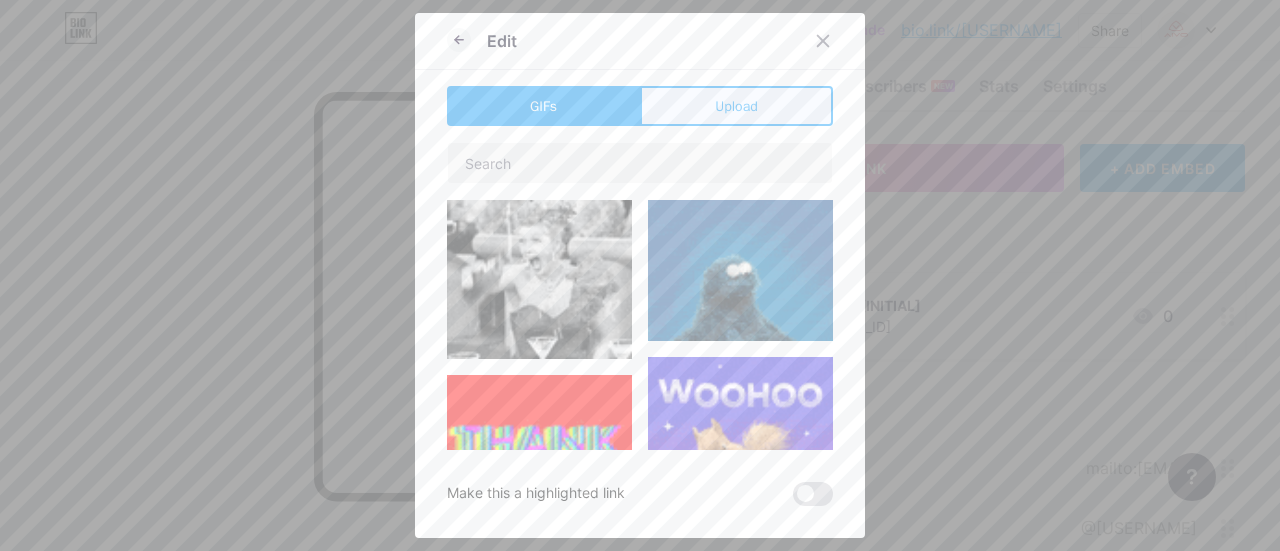 click on "Upload" at bounding box center (736, 106) 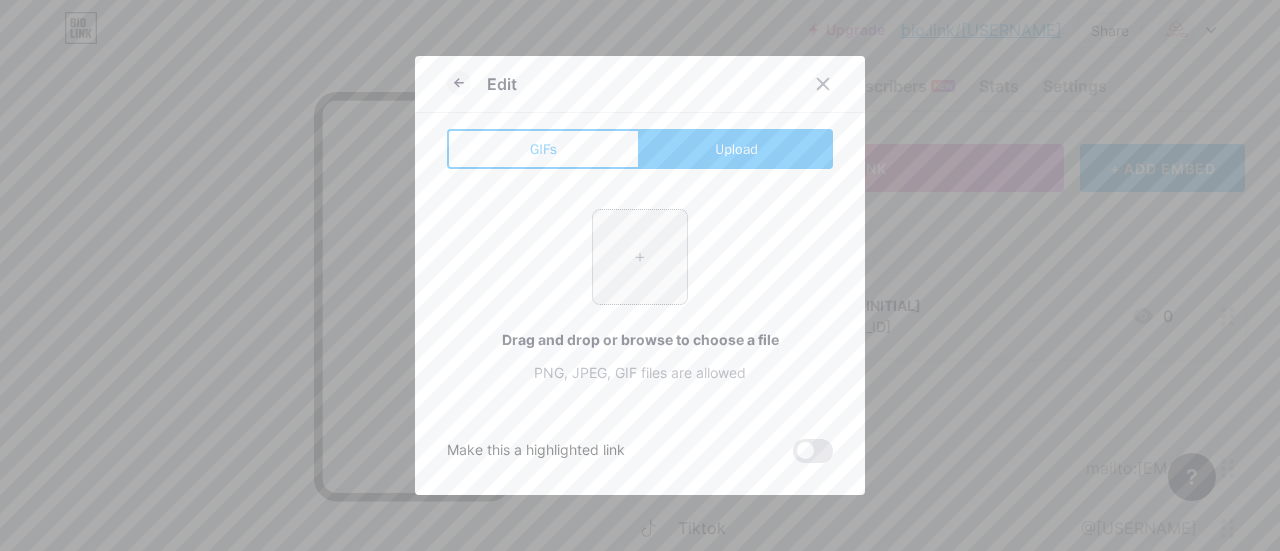 click at bounding box center (640, 257) 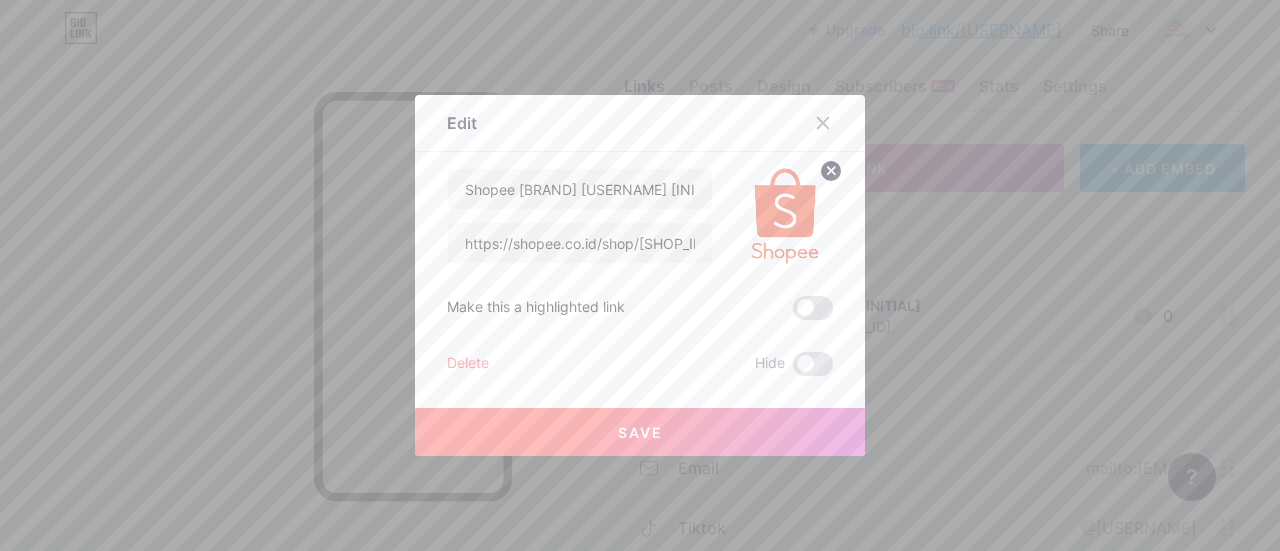 click on "Save" at bounding box center [640, 432] 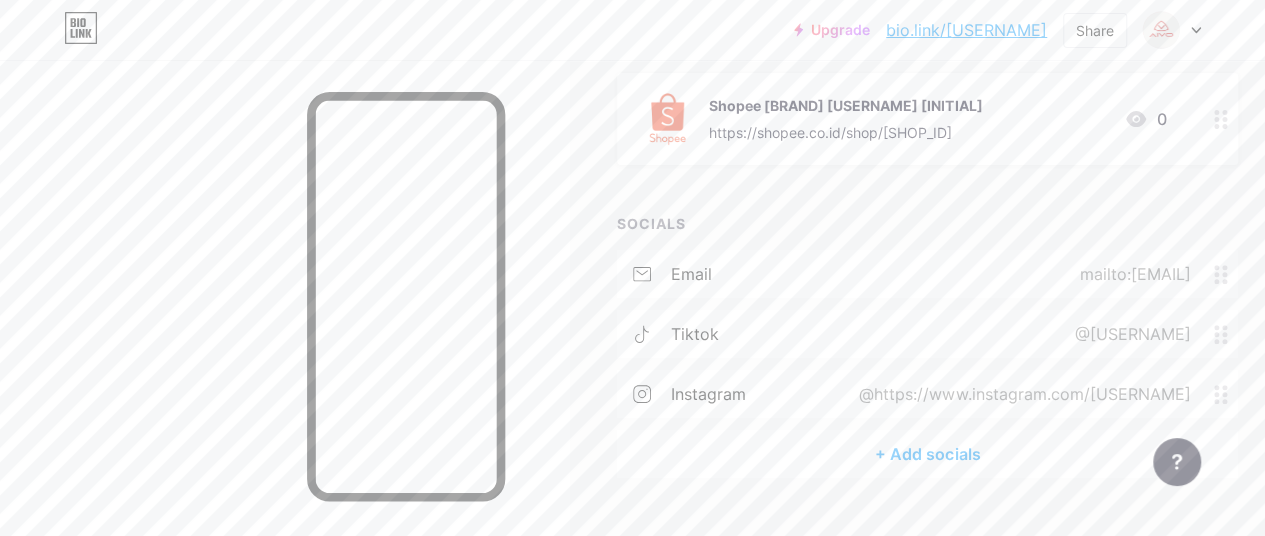 scroll, scrollTop: 283, scrollLeft: 0, axis: vertical 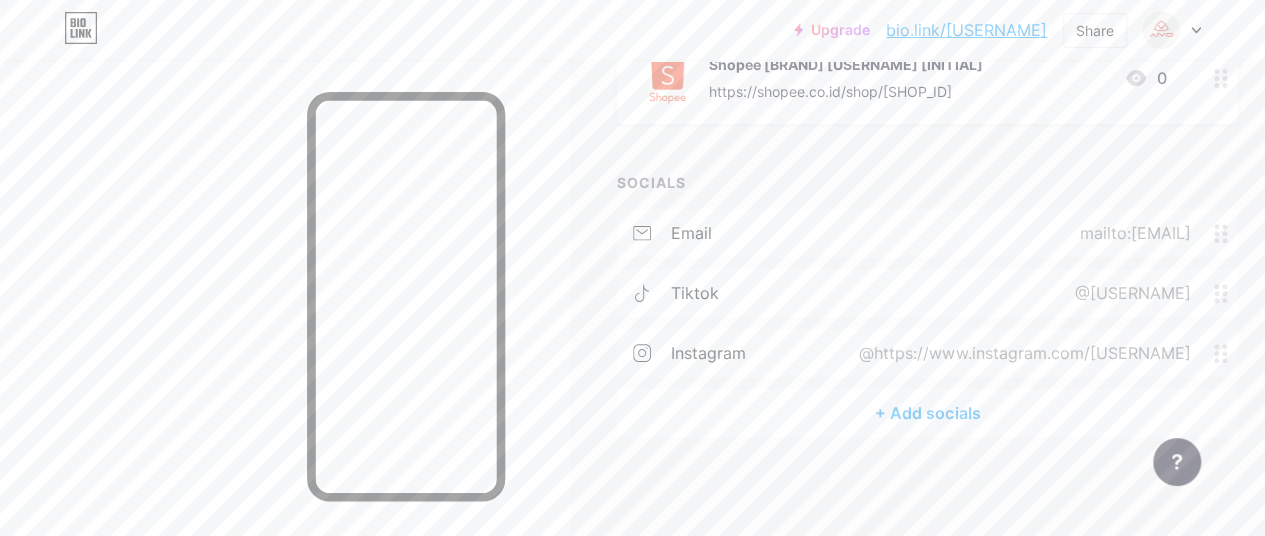 click 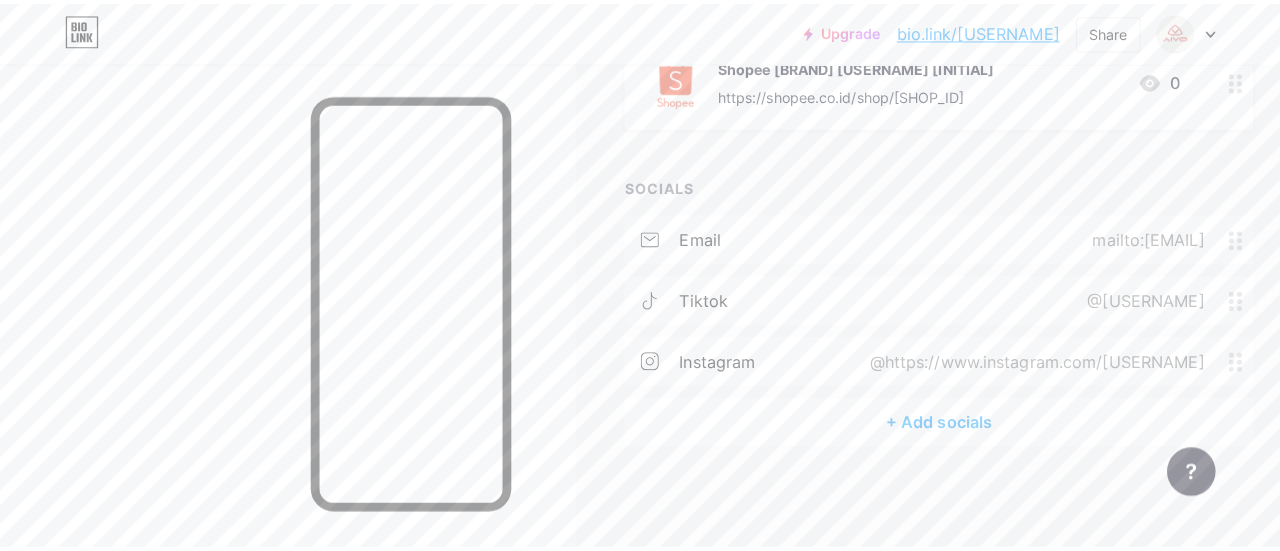 scroll, scrollTop: 268, scrollLeft: 0, axis: vertical 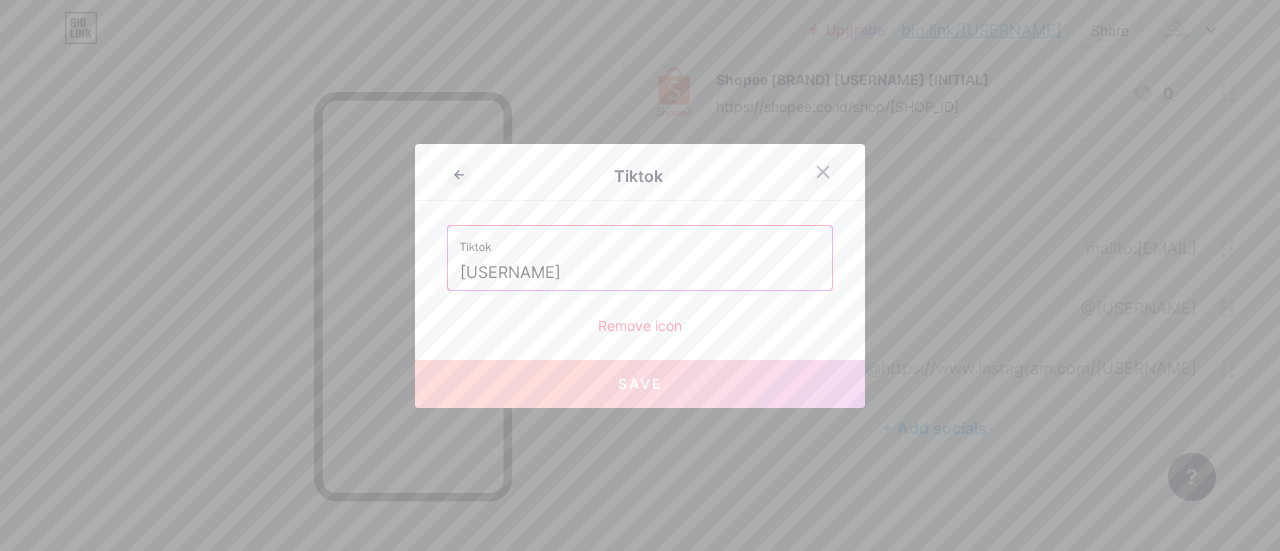 click at bounding box center (823, 172) 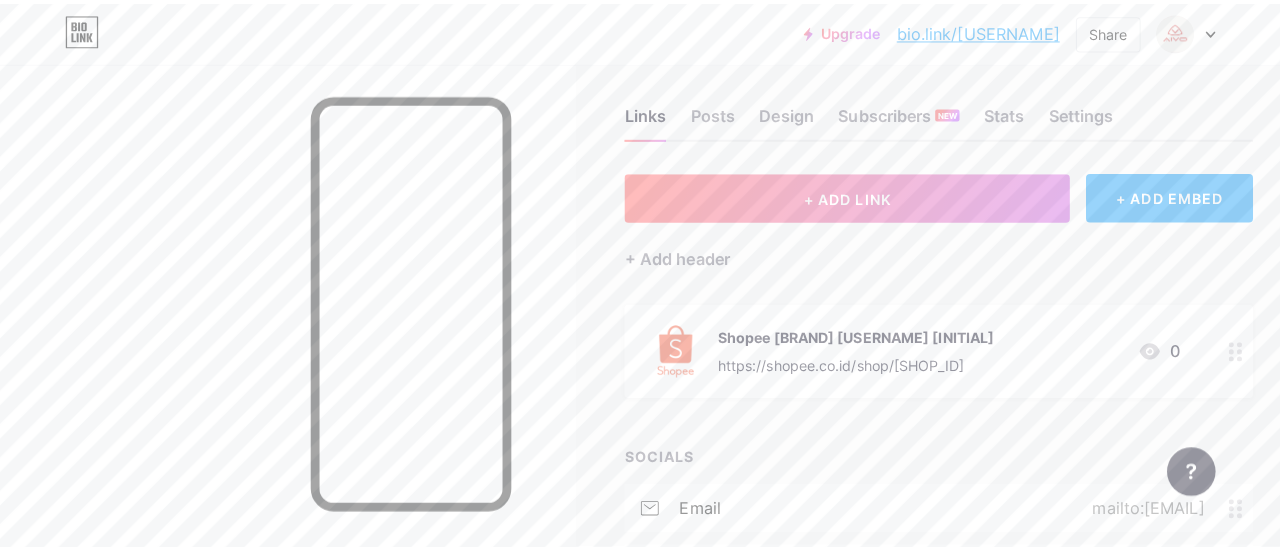 scroll, scrollTop: 0, scrollLeft: 0, axis: both 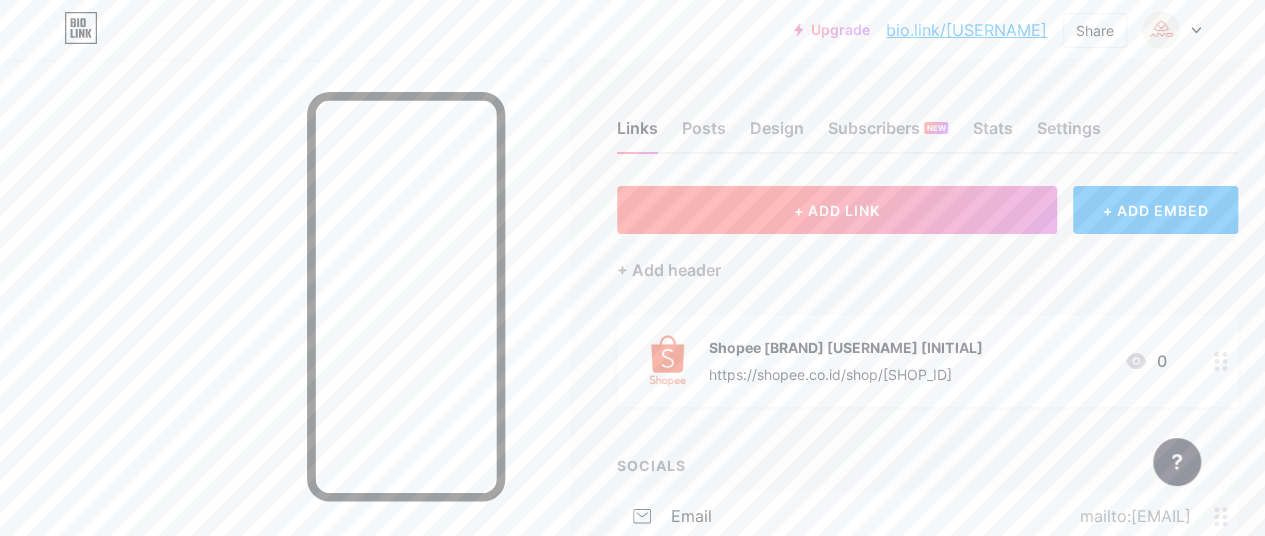 click on "+ ADD LINK" at bounding box center [837, 210] 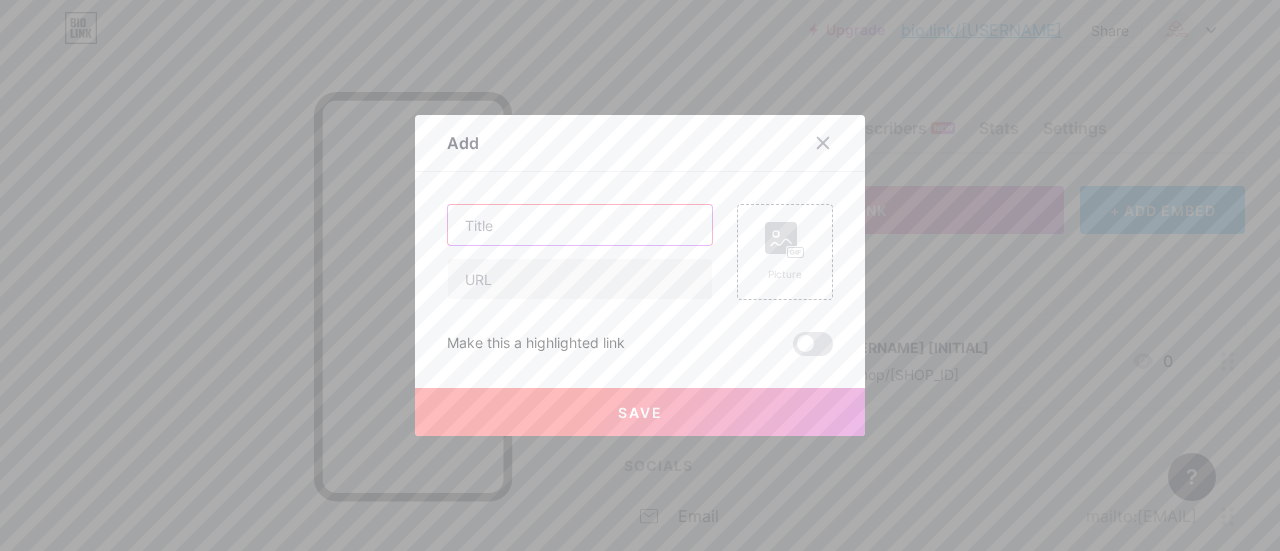 click at bounding box center [580, 225] 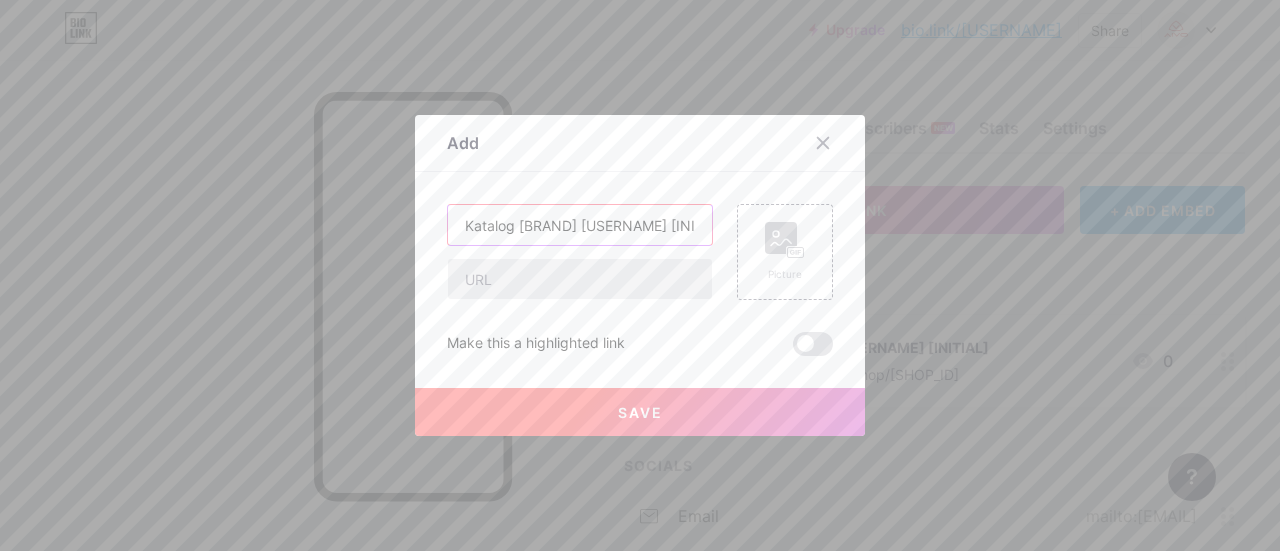 type on "Katalog [BRAND] [USERNAME] [INITIAL]" 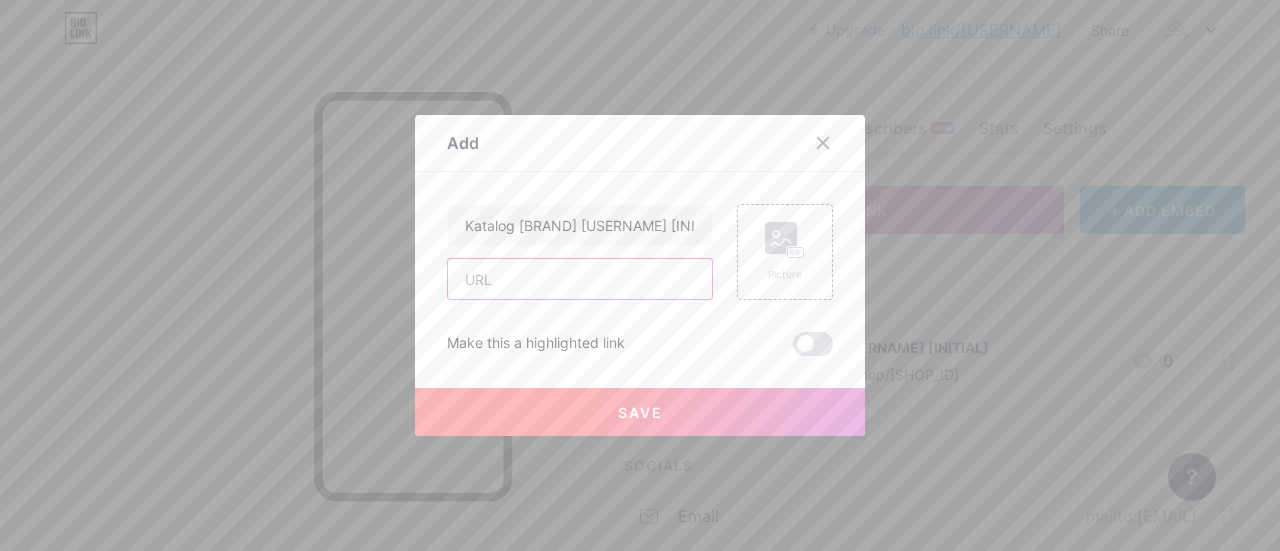 click at bounding box center [580, 279] 